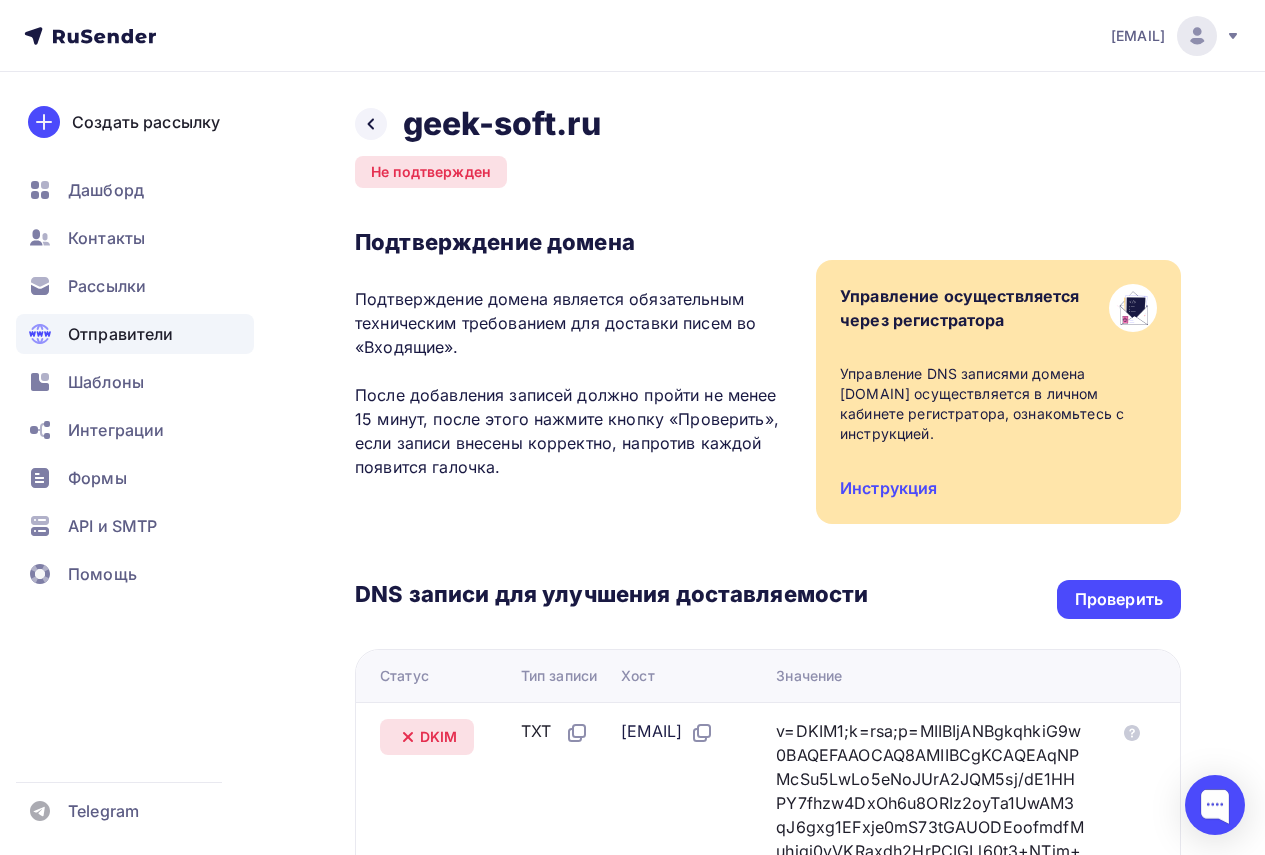 scroll, scrollTop: 375, scrollLeft: 0, axis: vertical 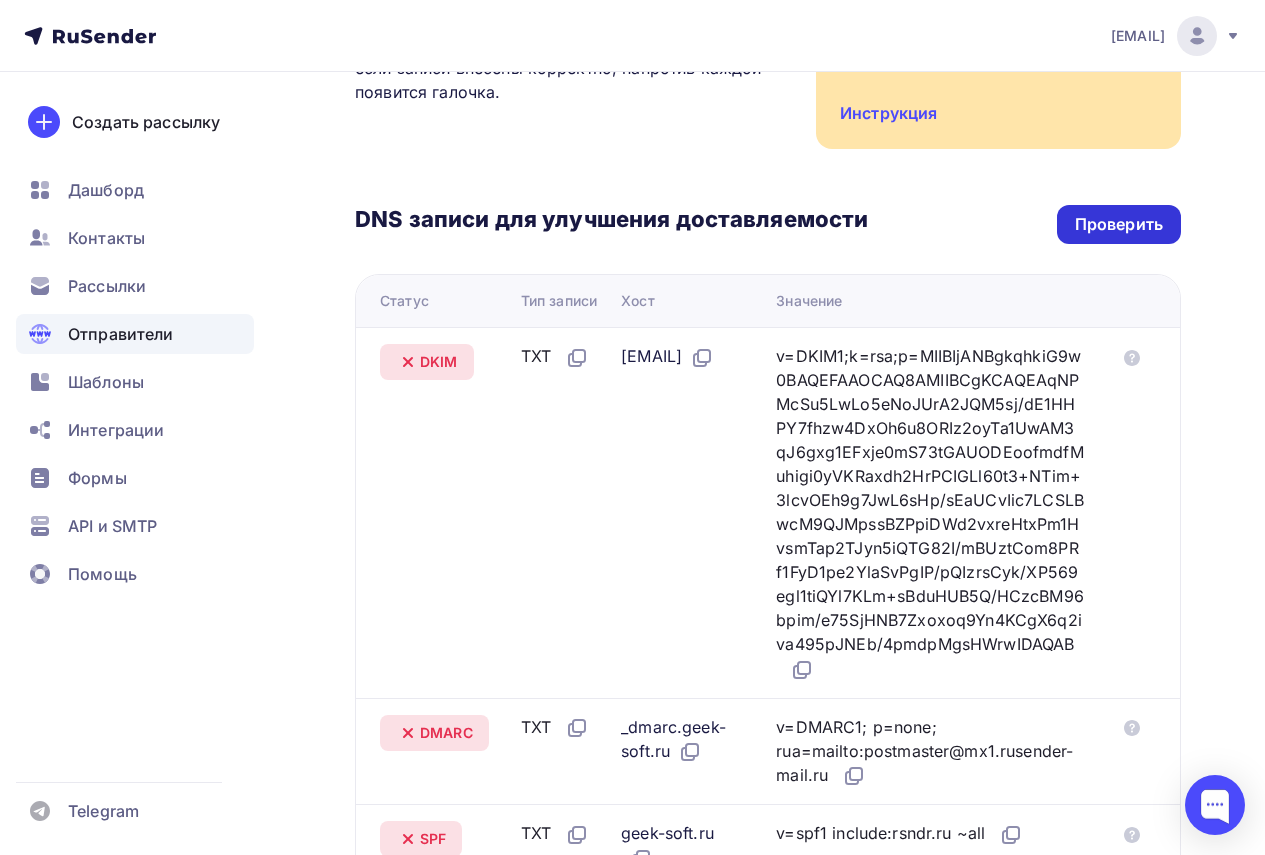click on "Проверить" at bounding box center (1119, 224) 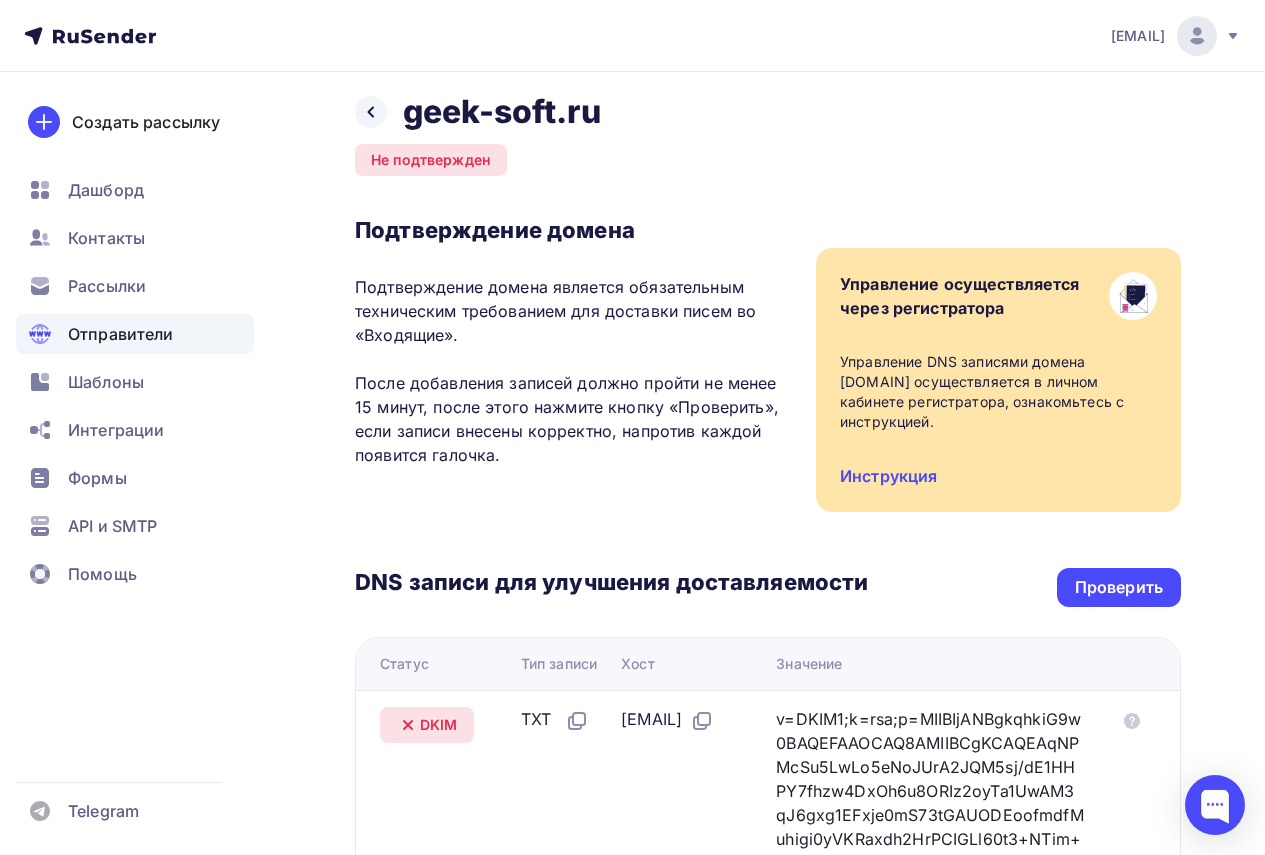 scroll, scrollTop: 0, scrollLeft: 0, axis: both 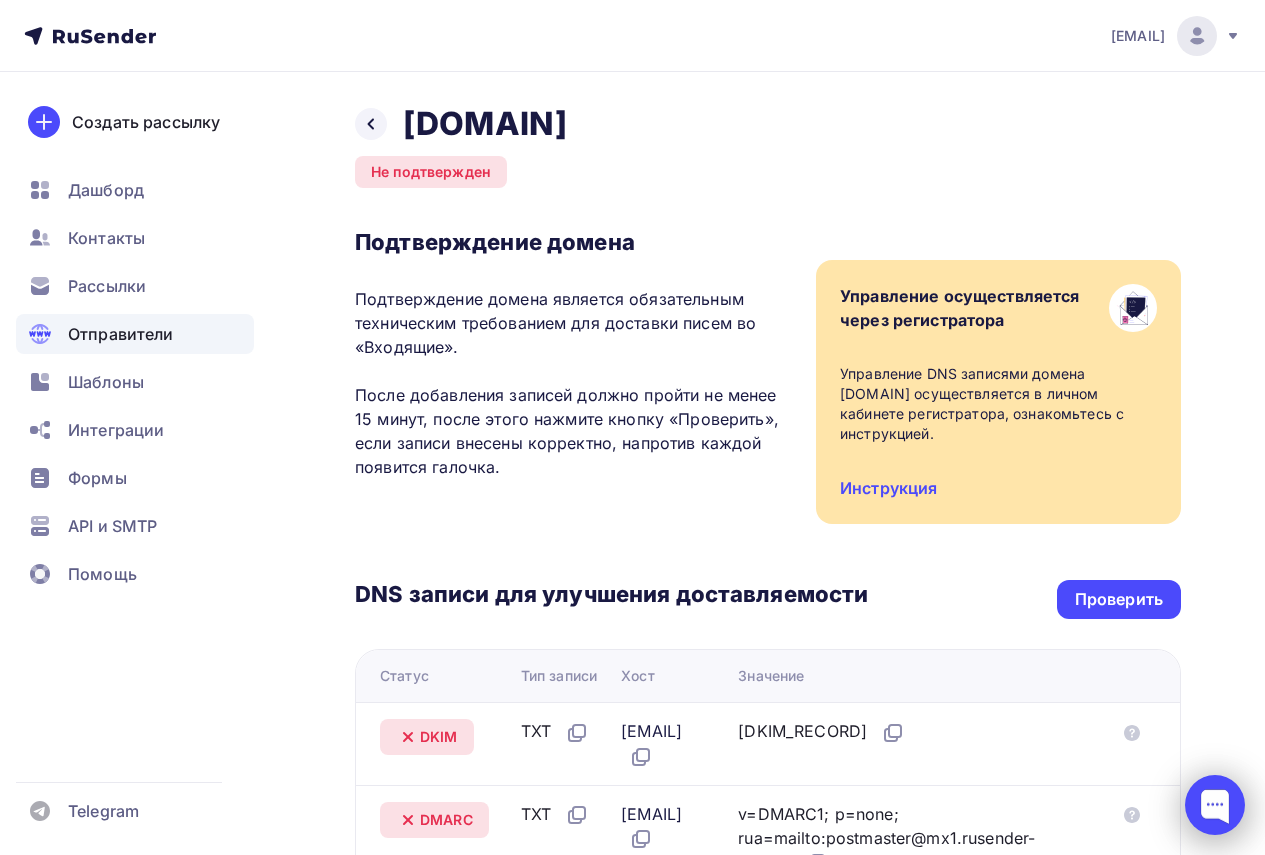 click at bounding box center (1215, 805) 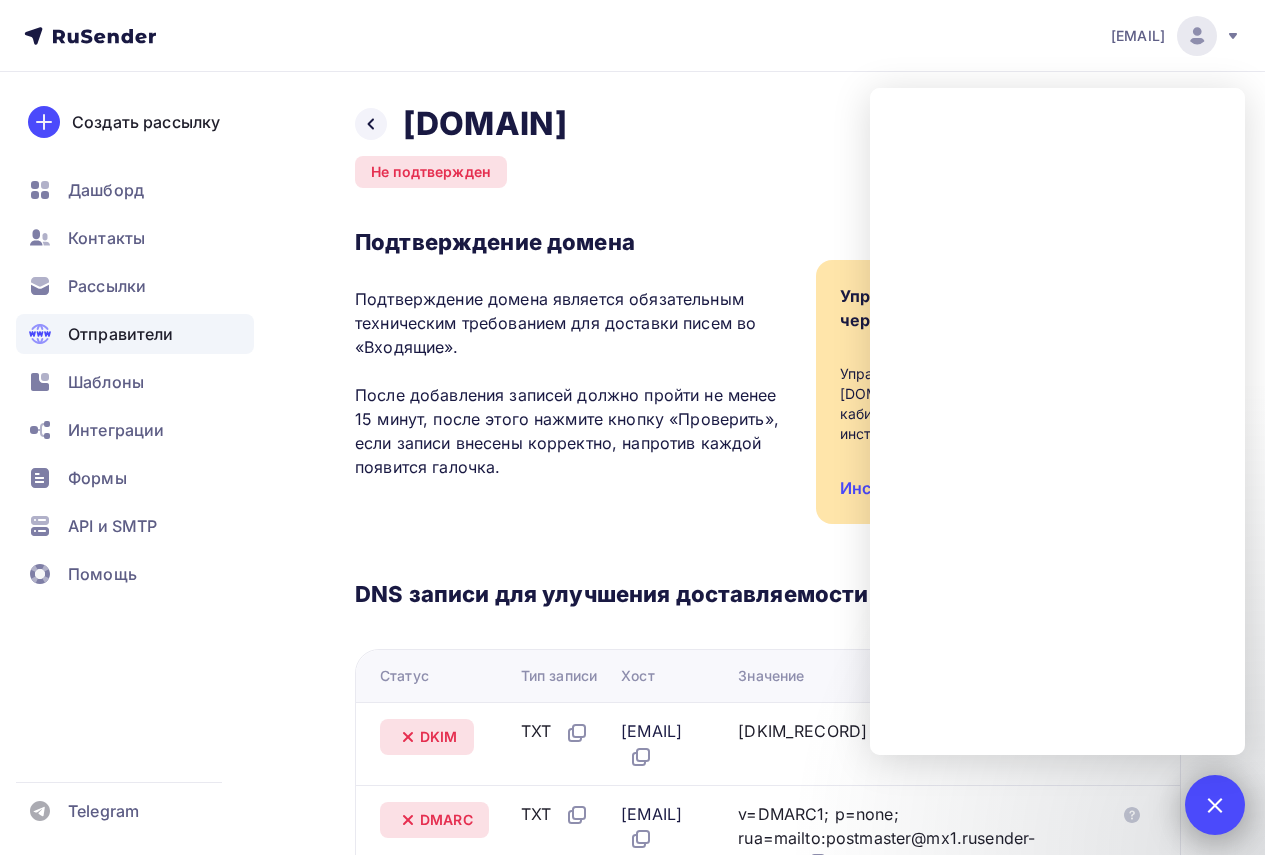 click at bounding box center [1214, 804] 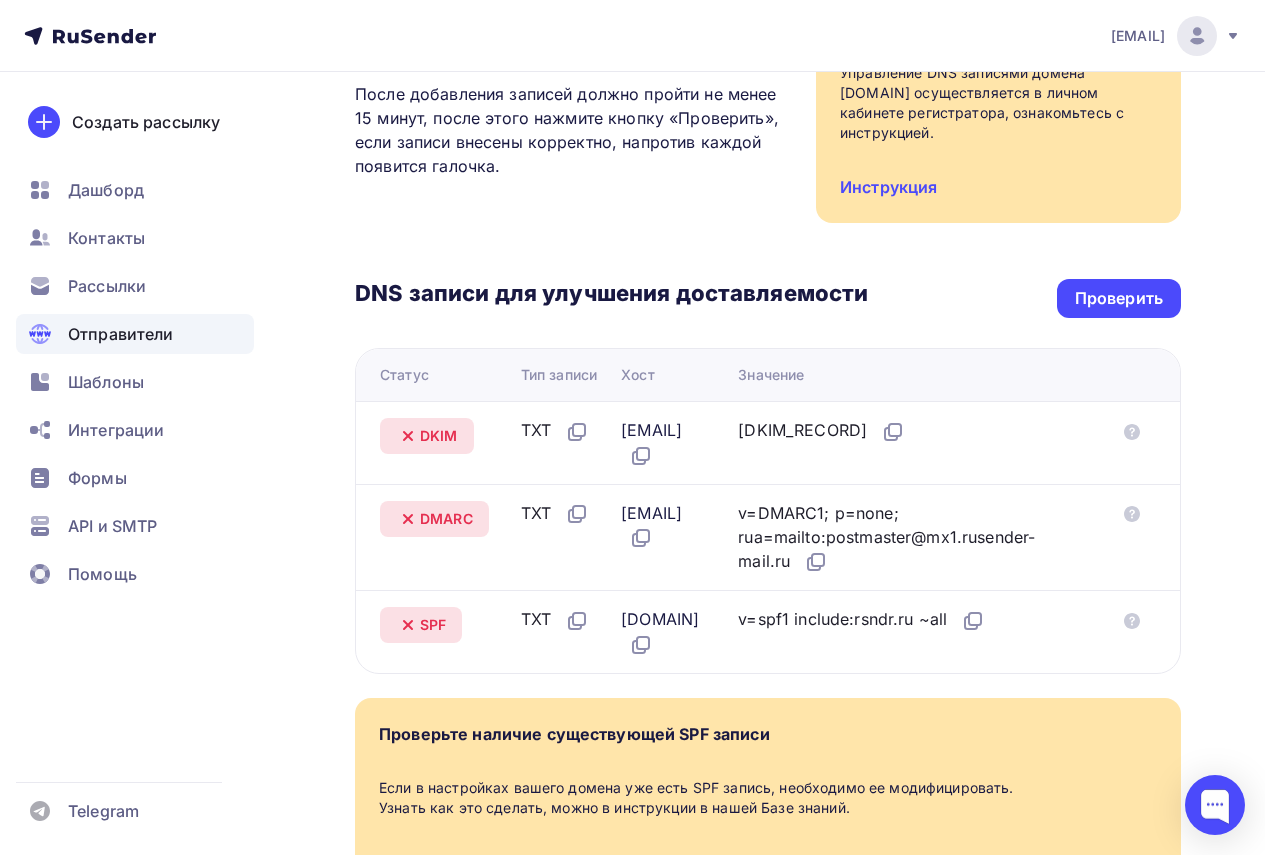 scroll, scrollTop: 300, scrollLeft: 0, axis: vertical 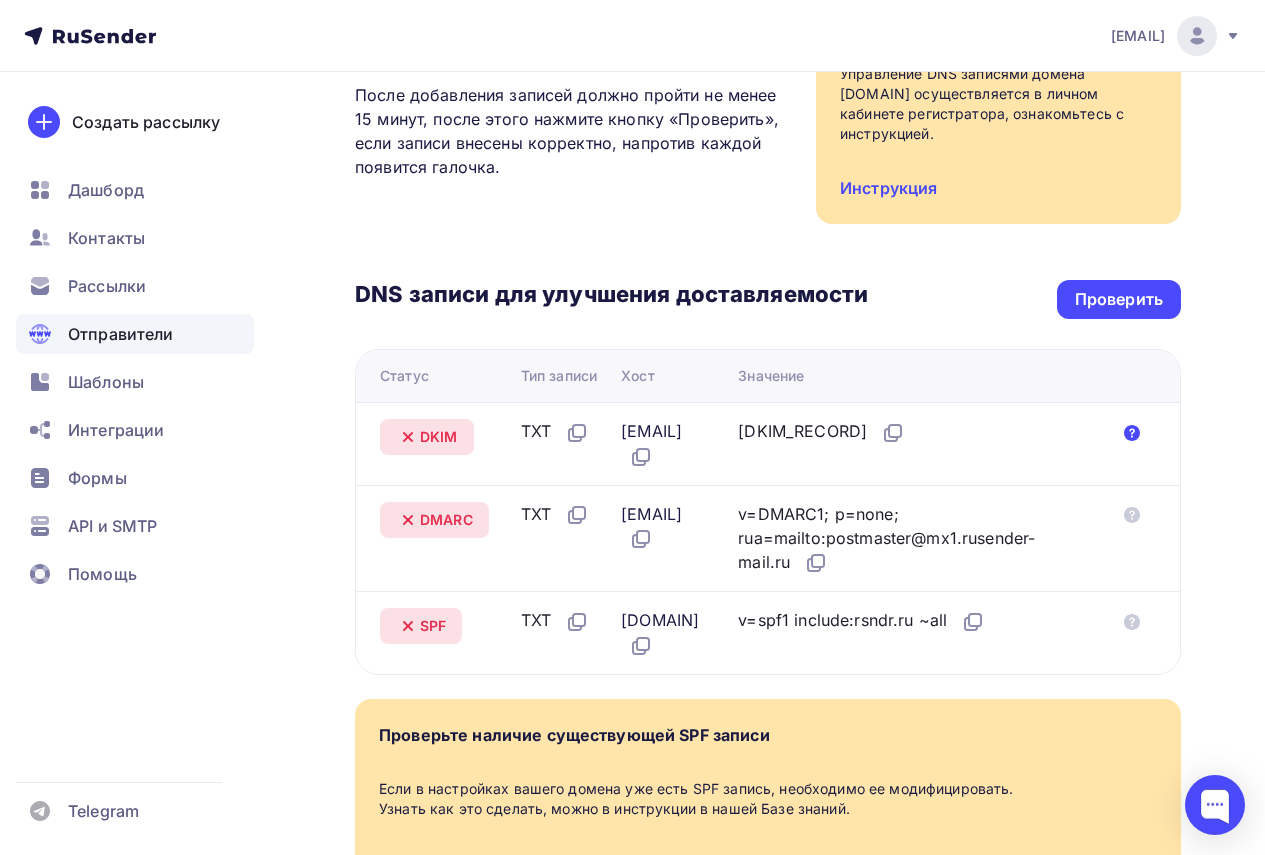 click 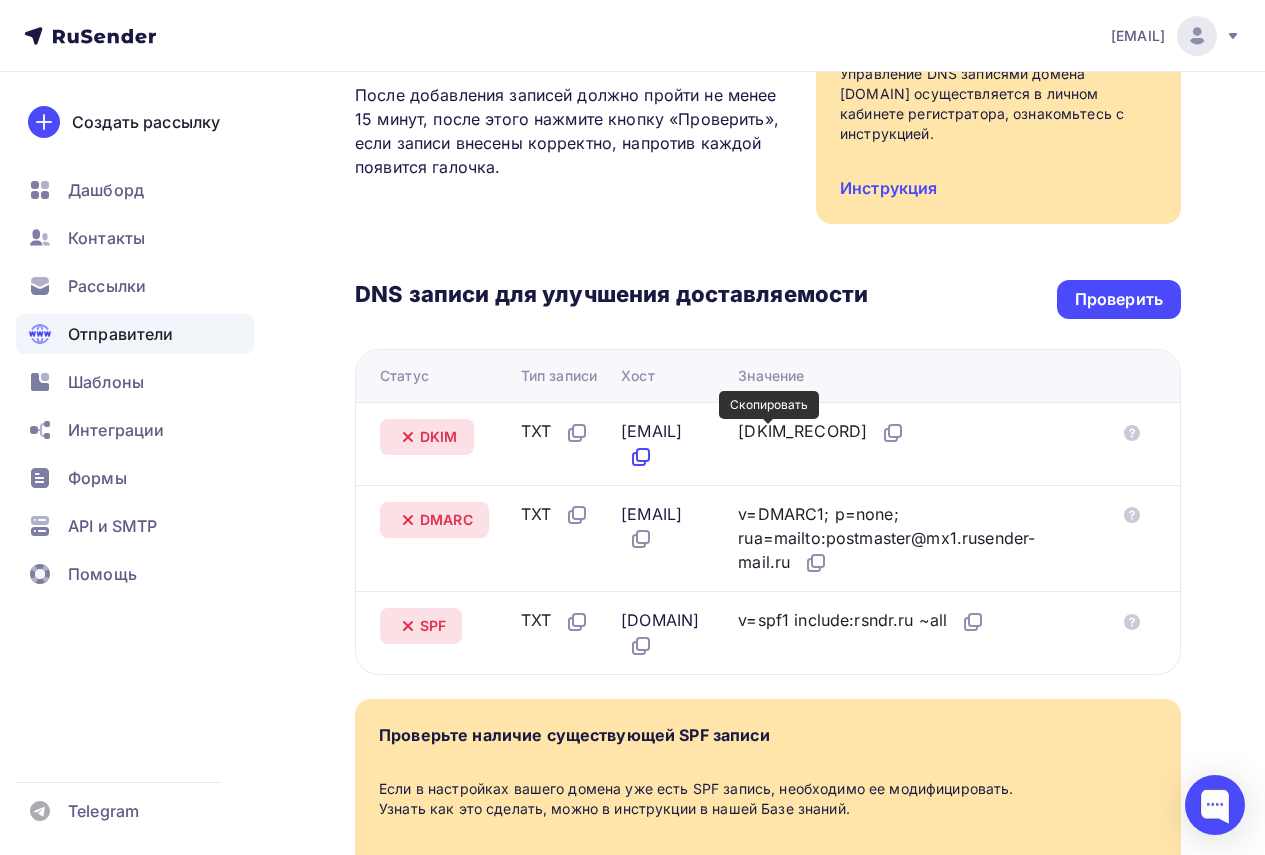 click 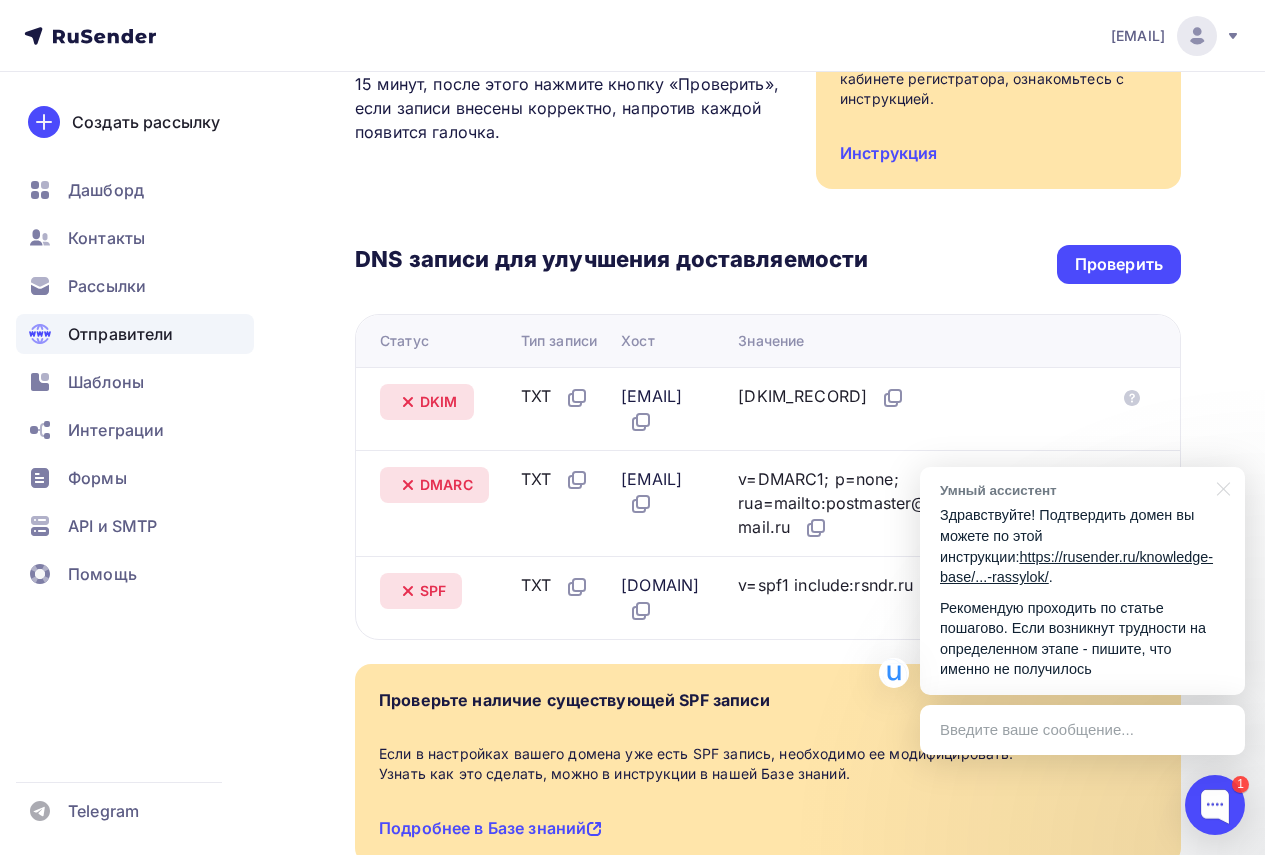 scroll, scrollTop: 300, scrollLeft: 0, axis: vertical 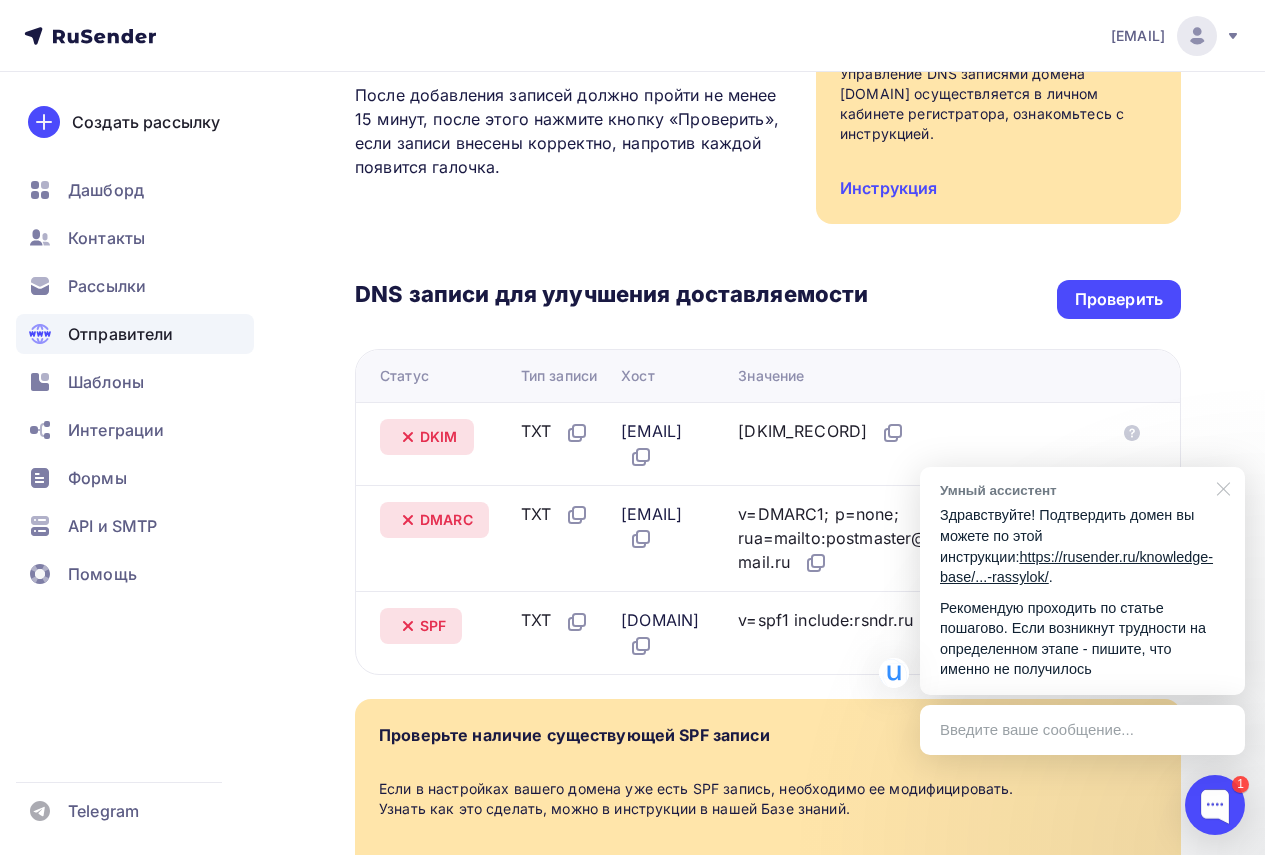 click at bounding box center [1220, 487] 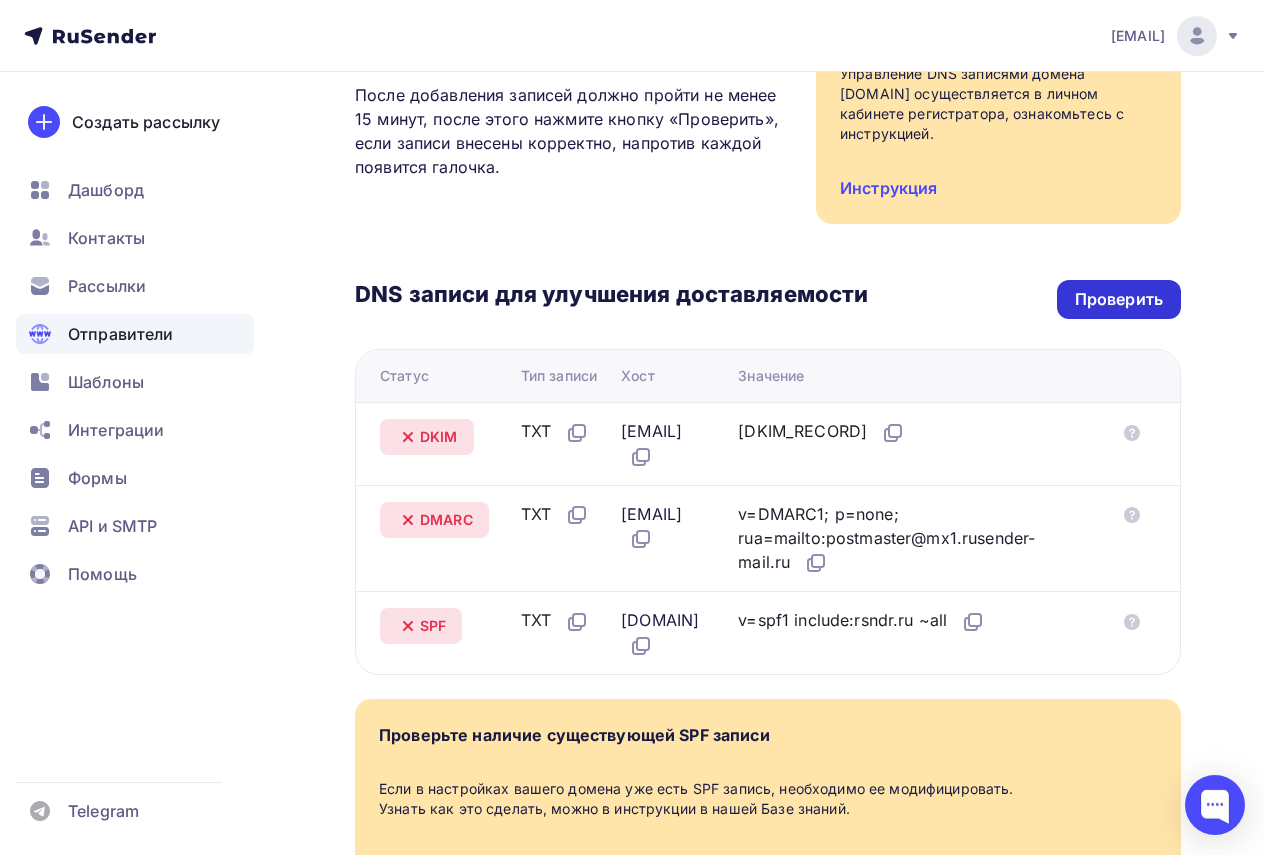 click on "Проверить" at bounding box center (1119, 299) 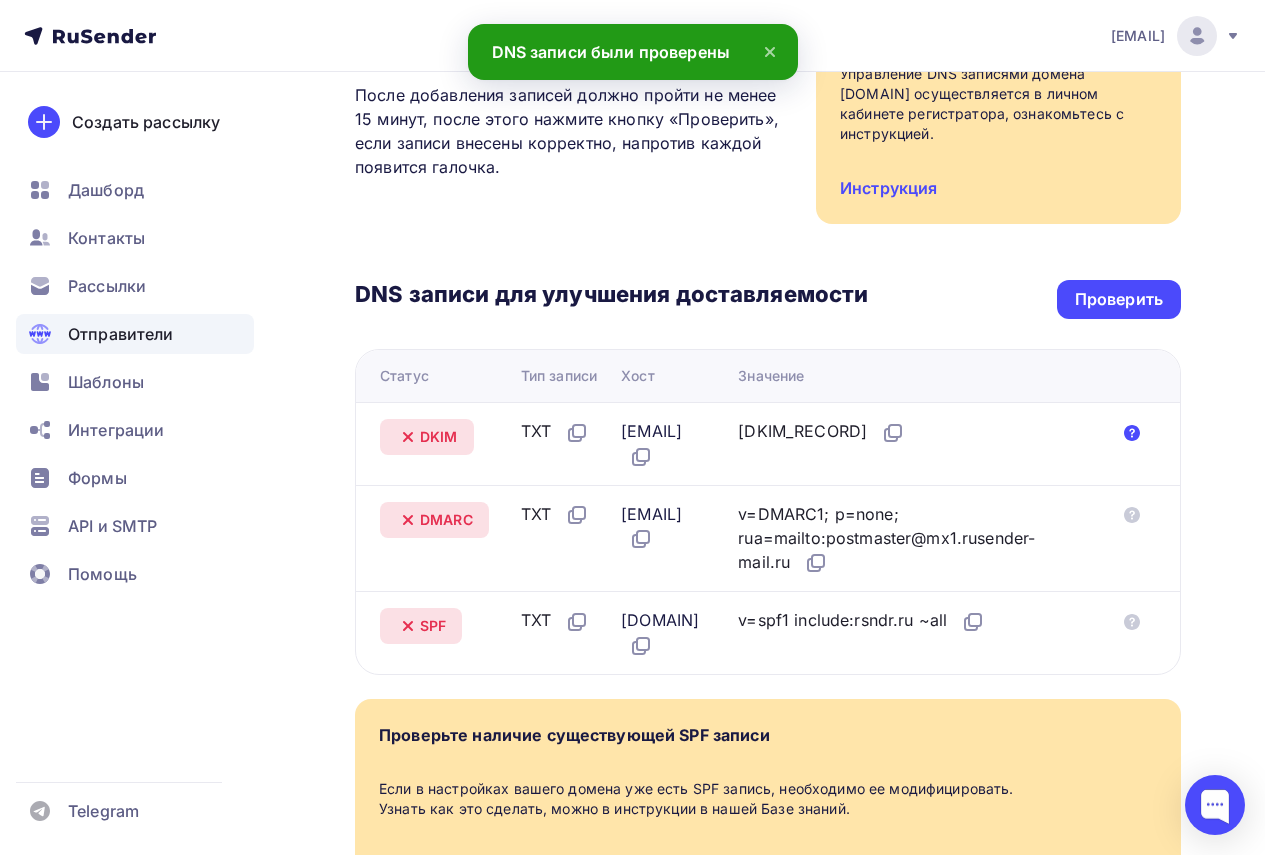 click 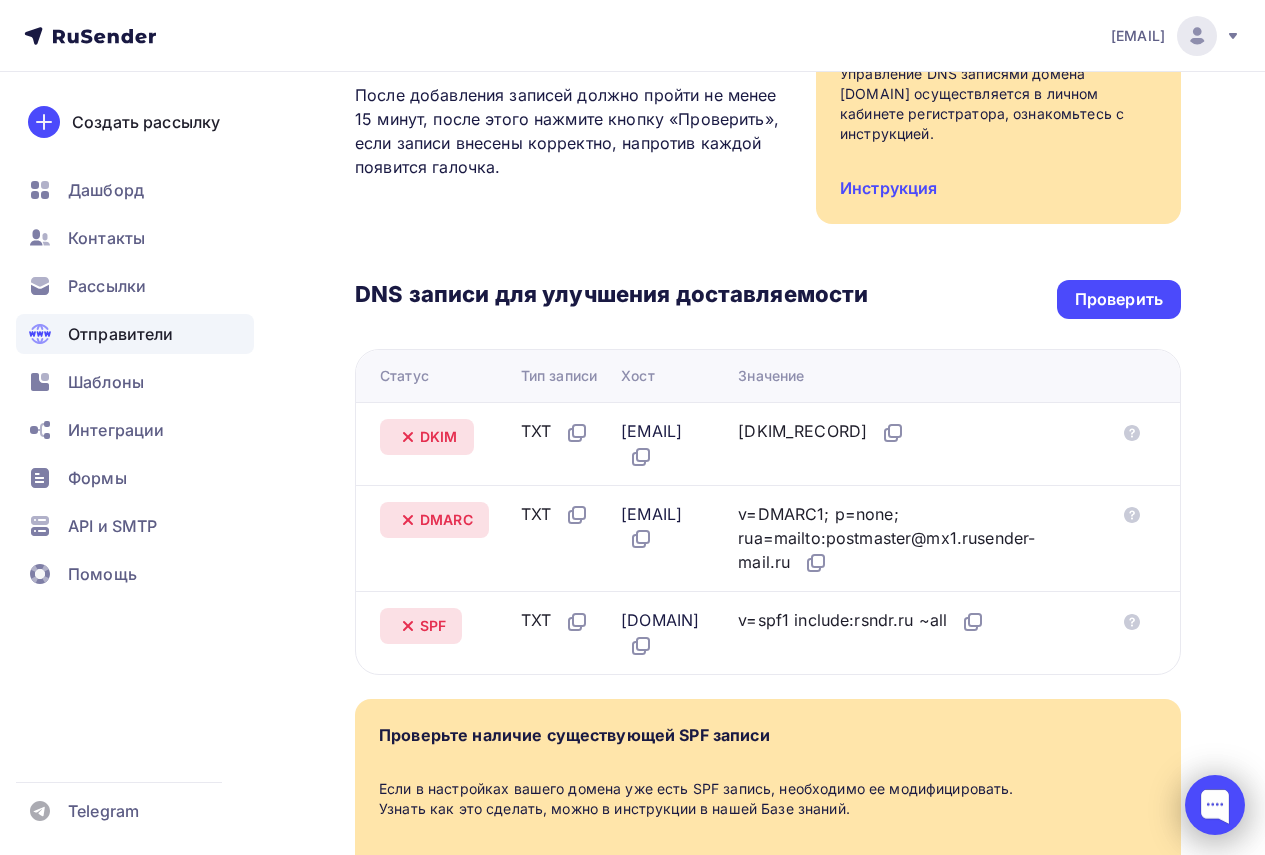 click at bounding box center (1215, 805) 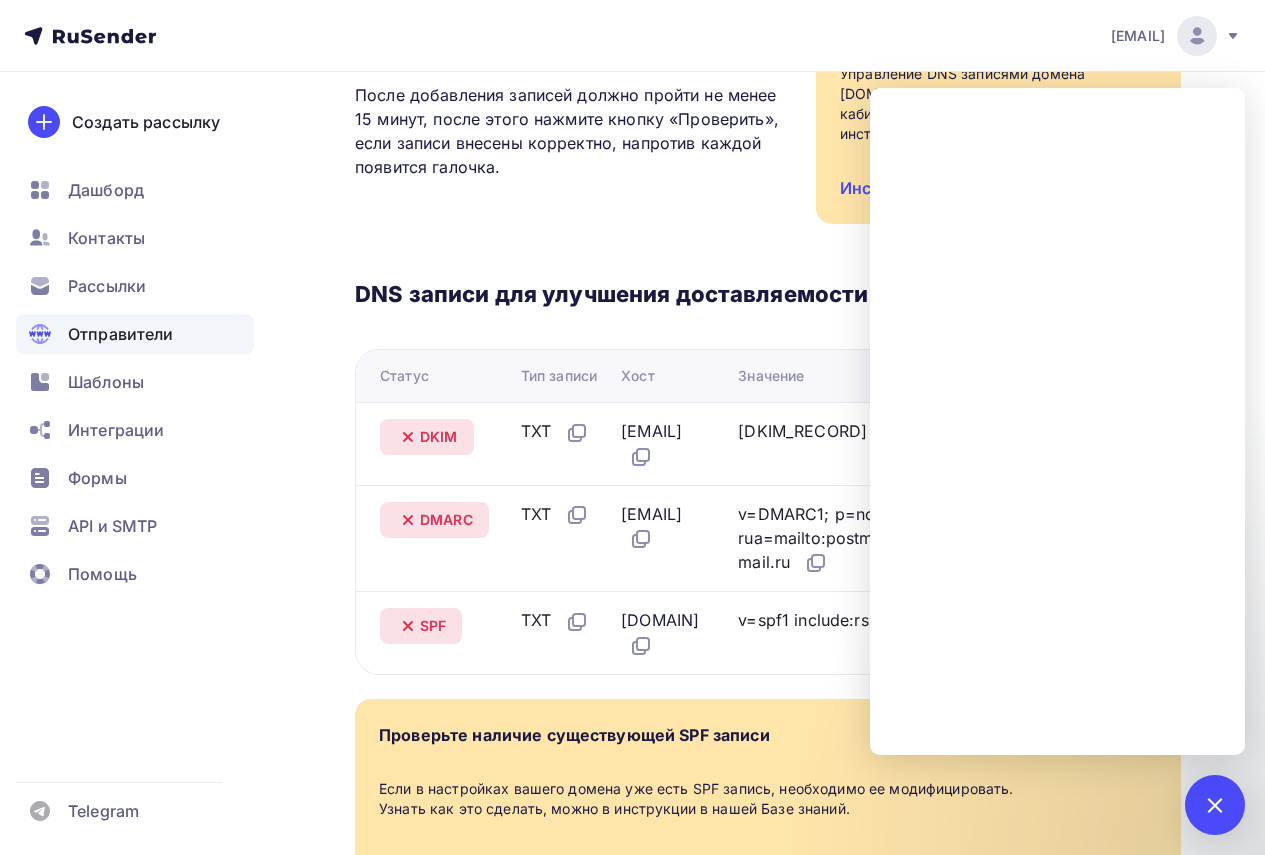 click on "TXT" at bounding box center [563, 443] 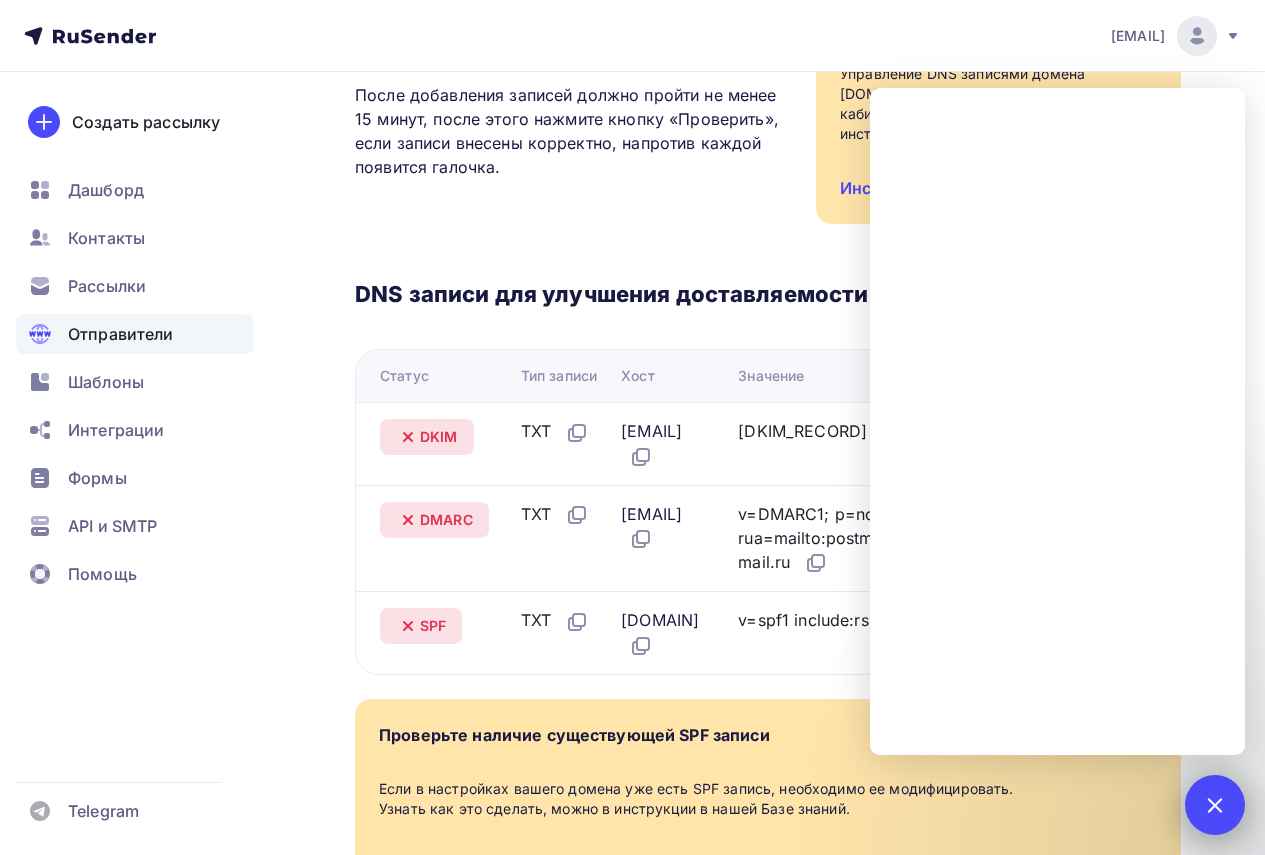 click at bounding box center [1214, 804] 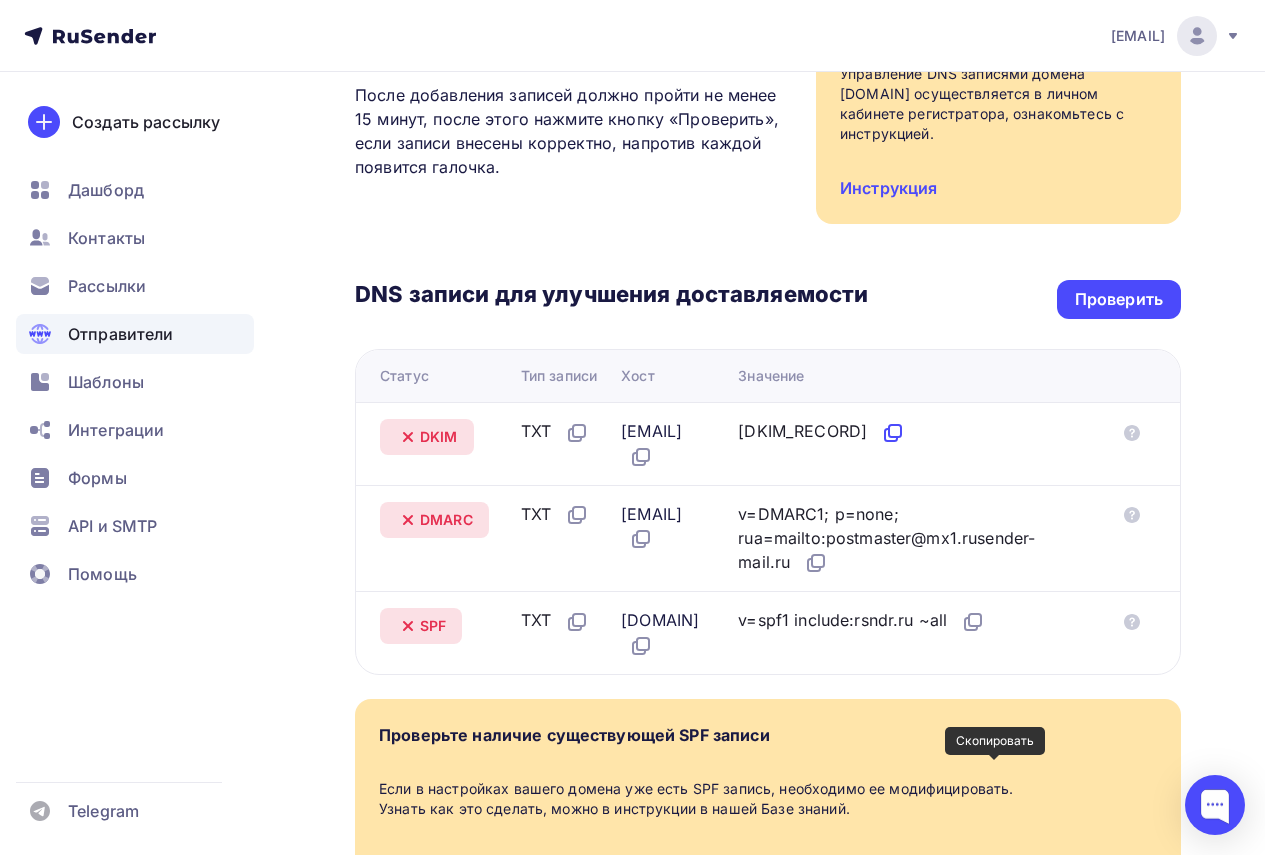 click 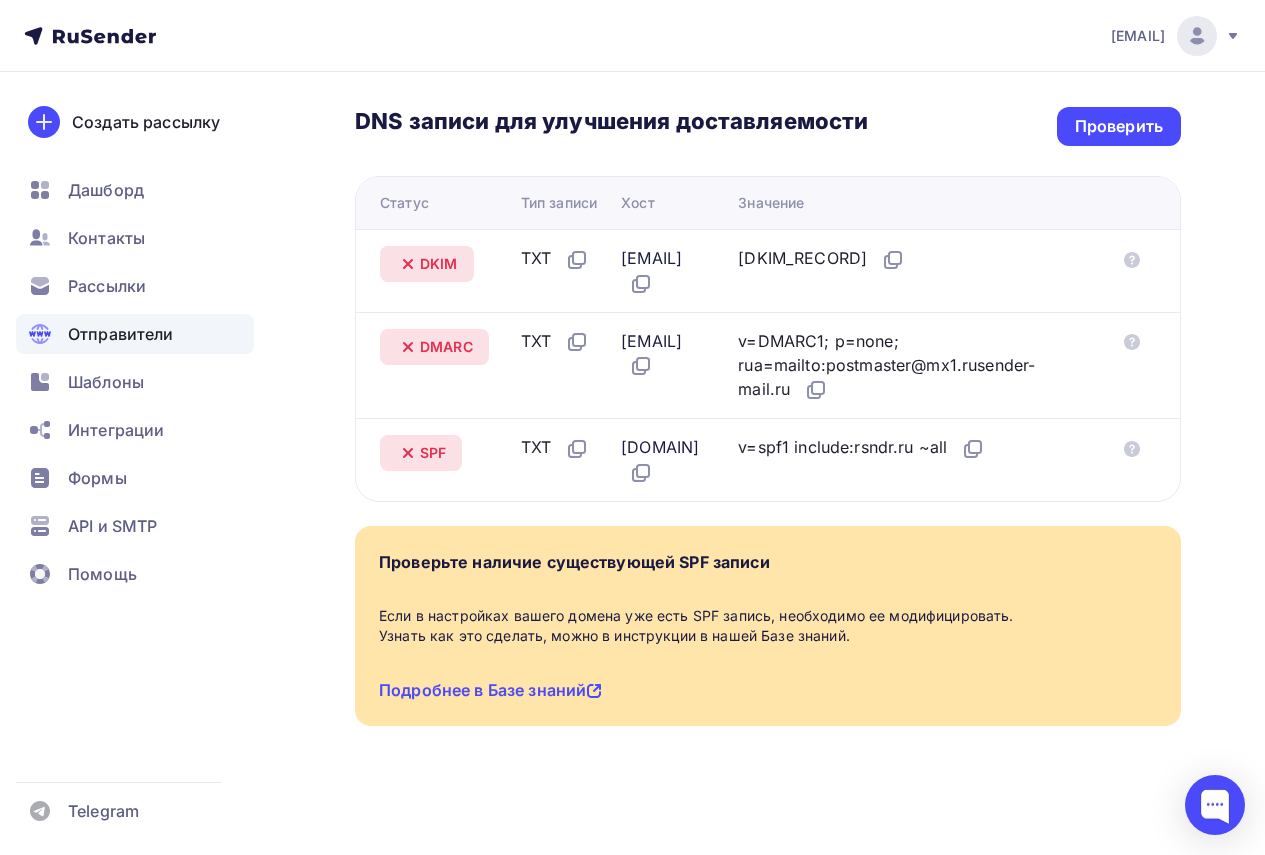 scroll, scrollTop: 400, scrollLeft: 0, axis: vertical 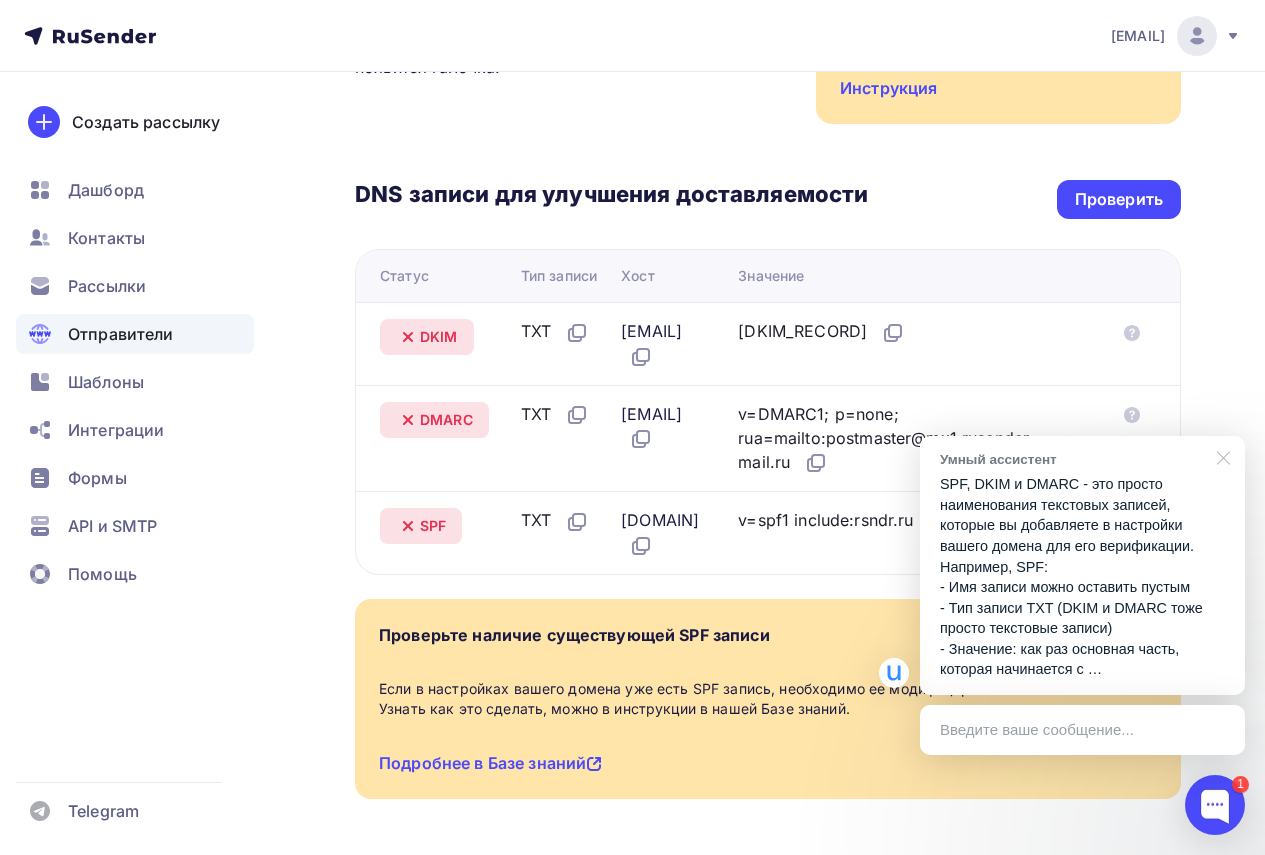 click at bounding box center [1220, 456] 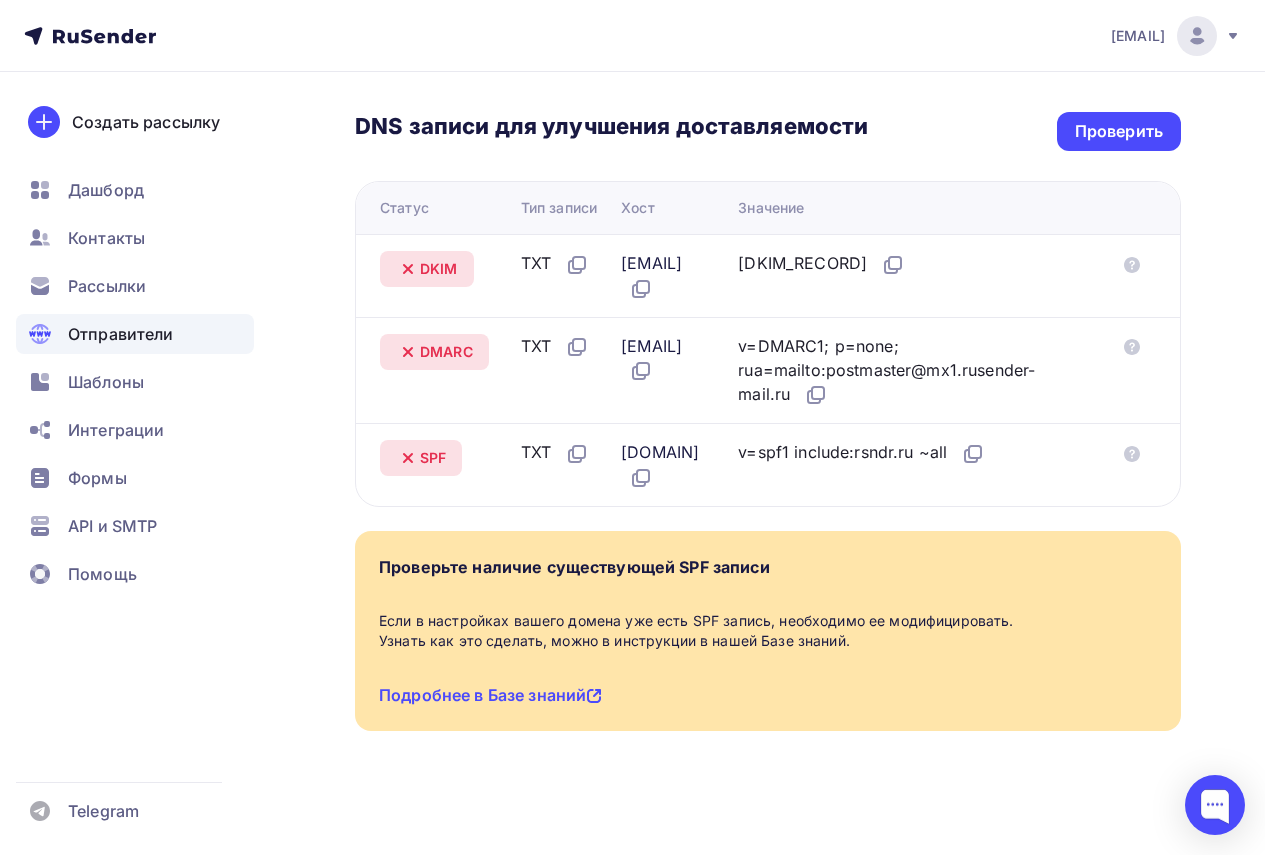 scroll, scrollTop: 500, scrollLeft: 0, axis: vertical 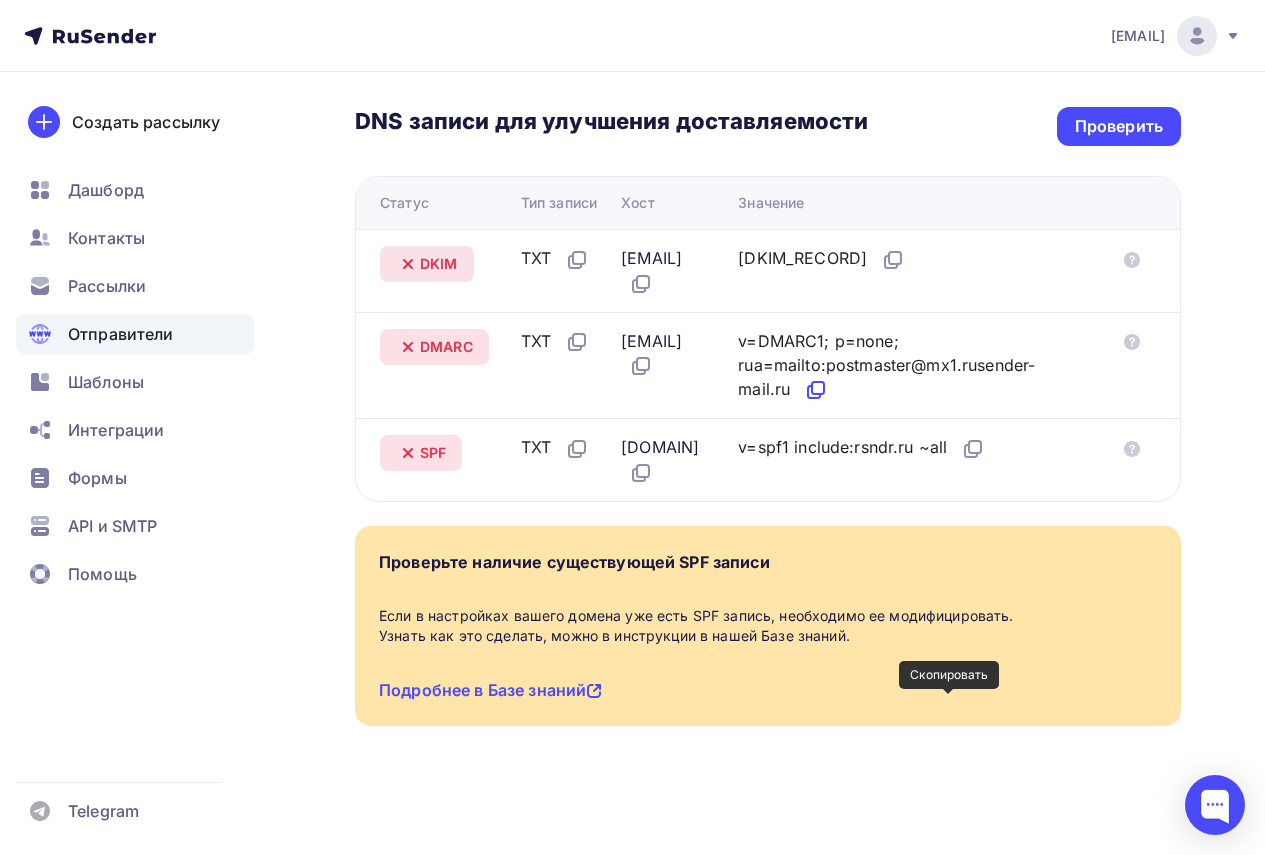 click 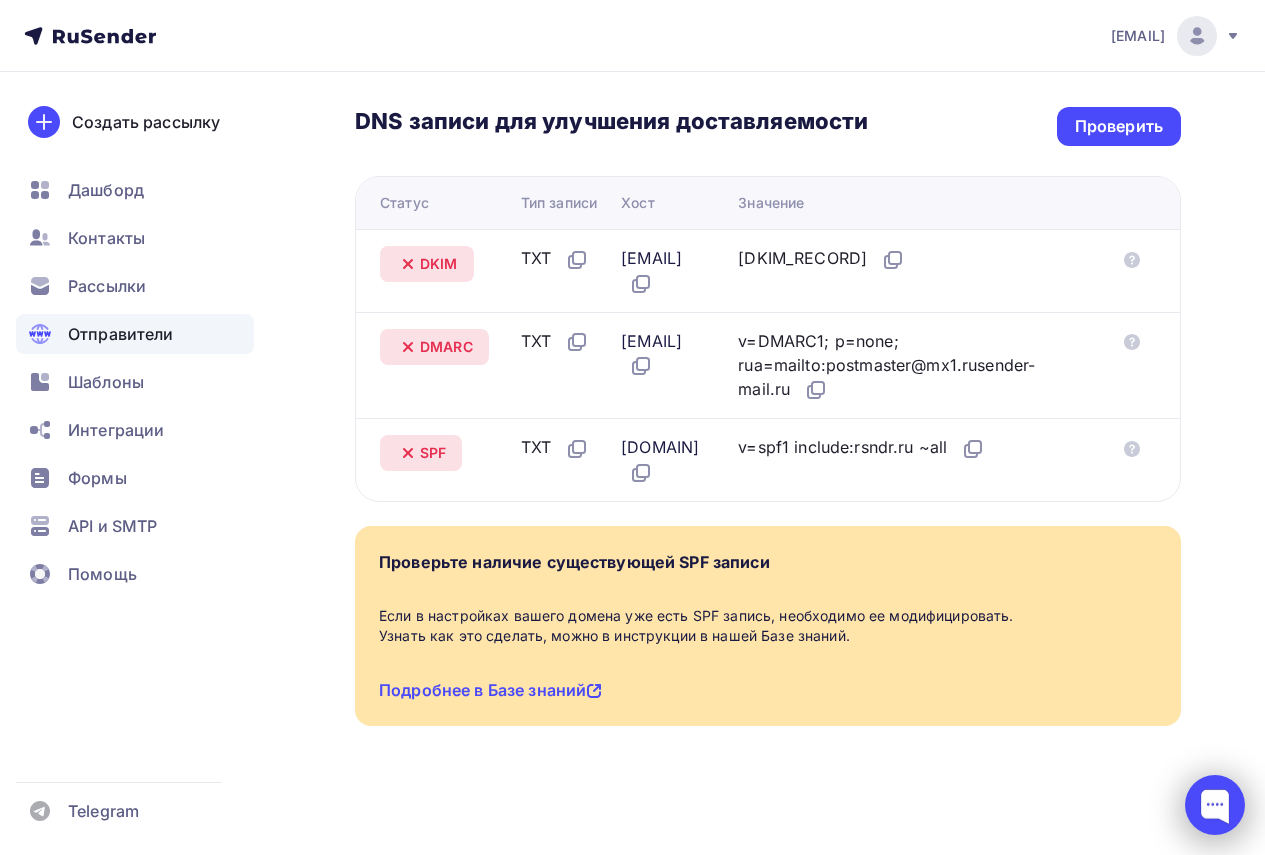 click at bounding box center (1215, 805) 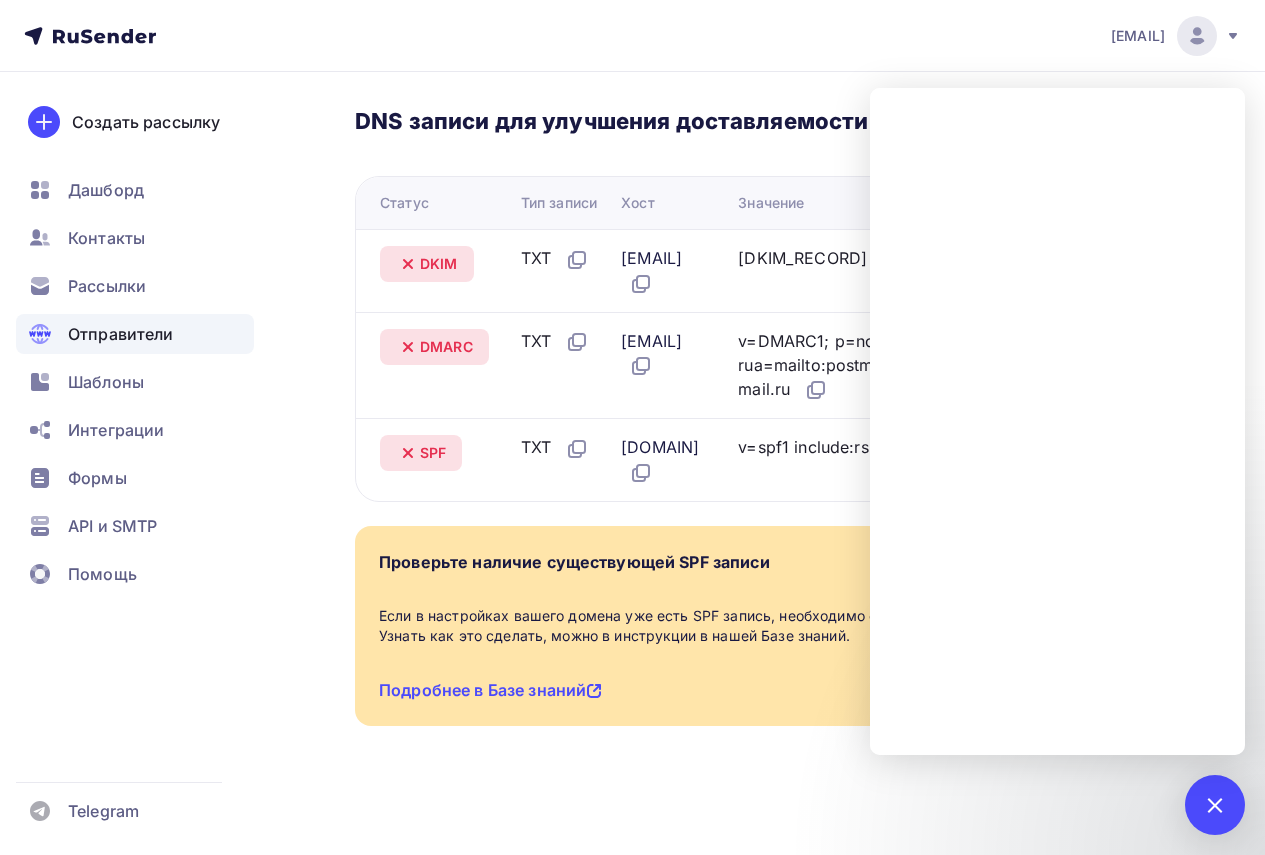 scroll, scrollTop: 575, scrollLeft: 0, axis: vertical 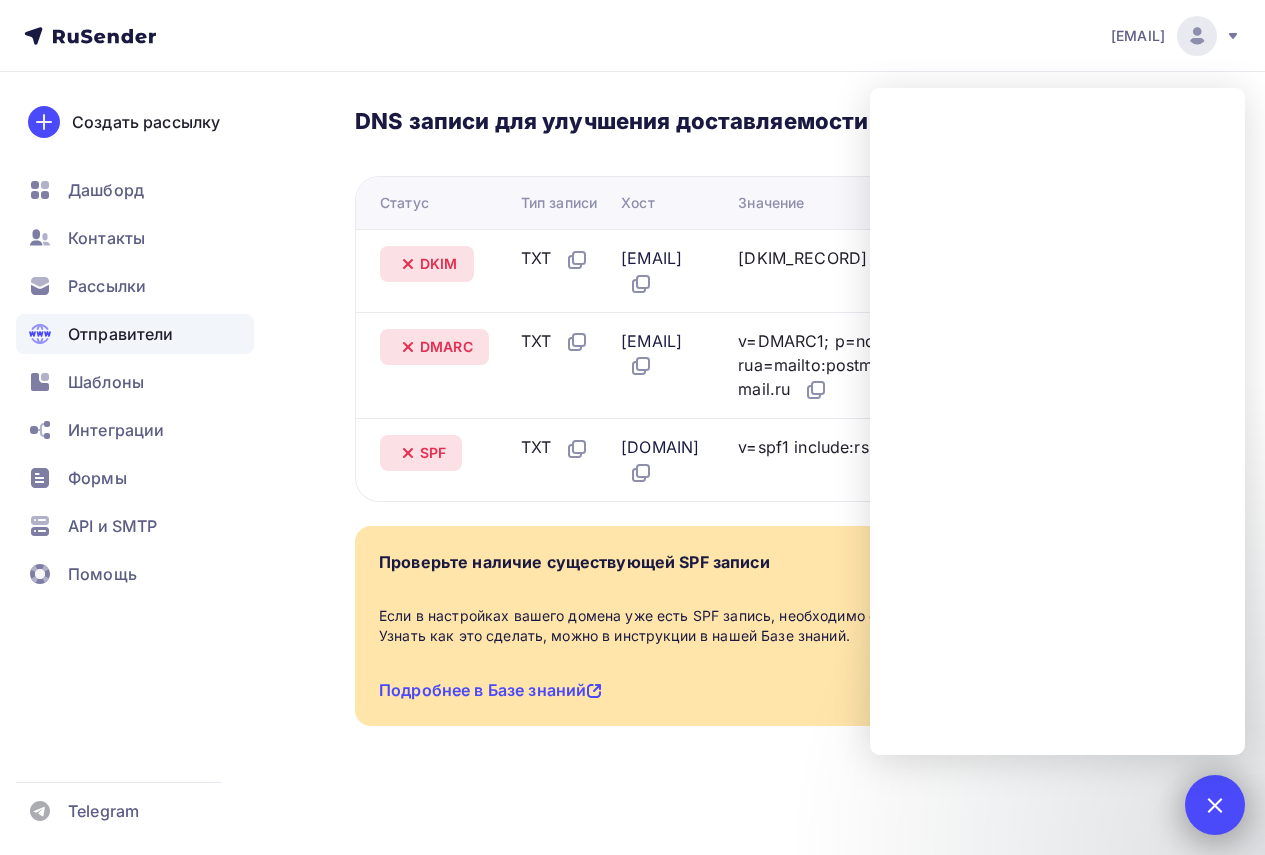 click on "1" at bounding box center (1215, 805) 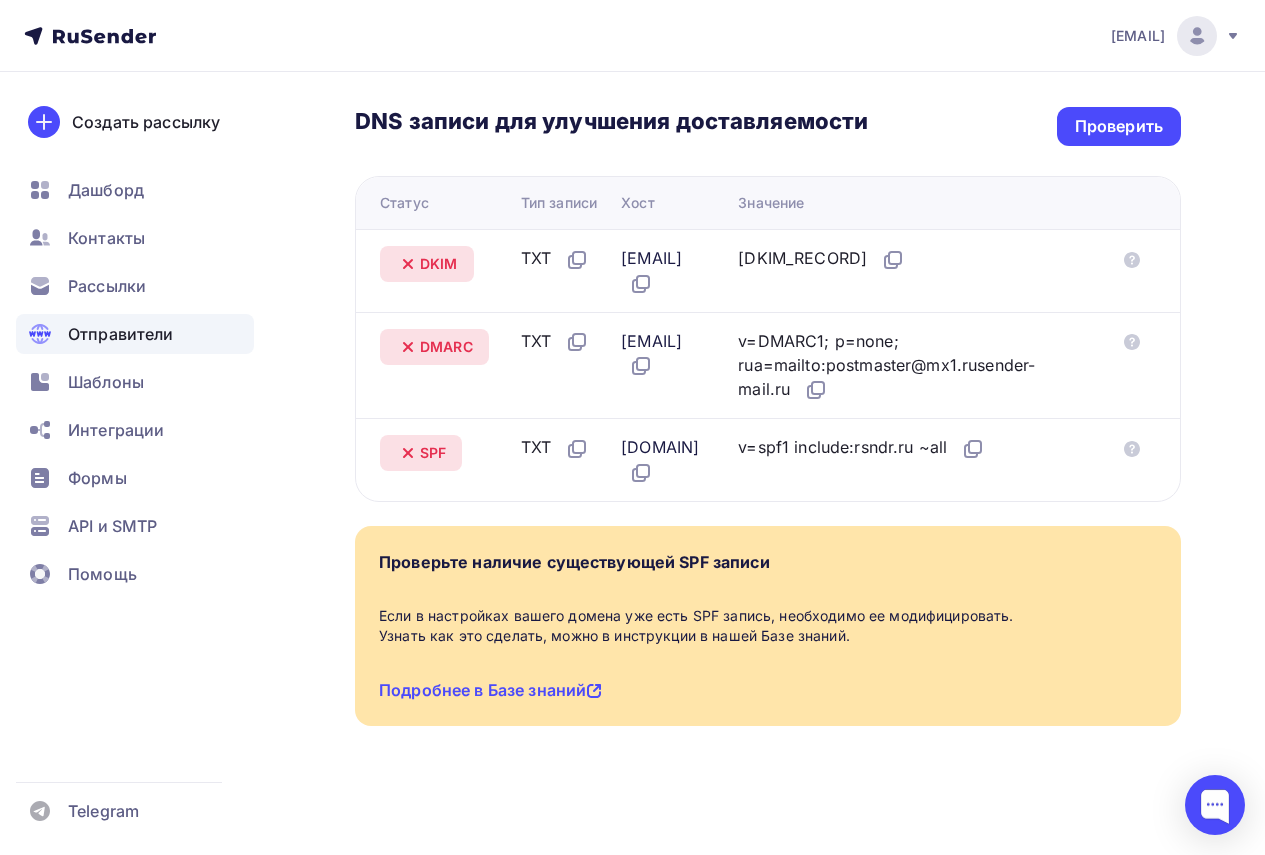 scroll, scrollTop: 475, scrollLeft: 0, axis: vertical 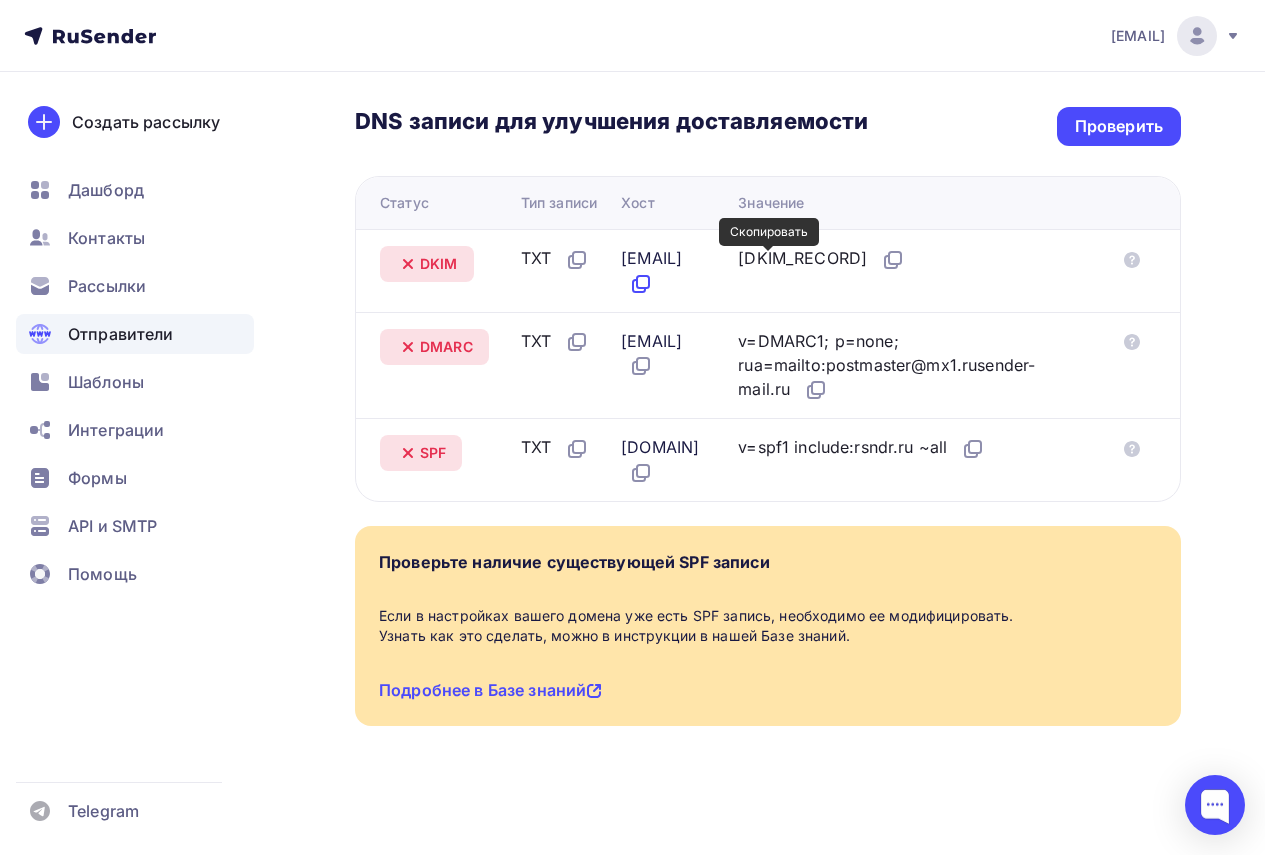 click 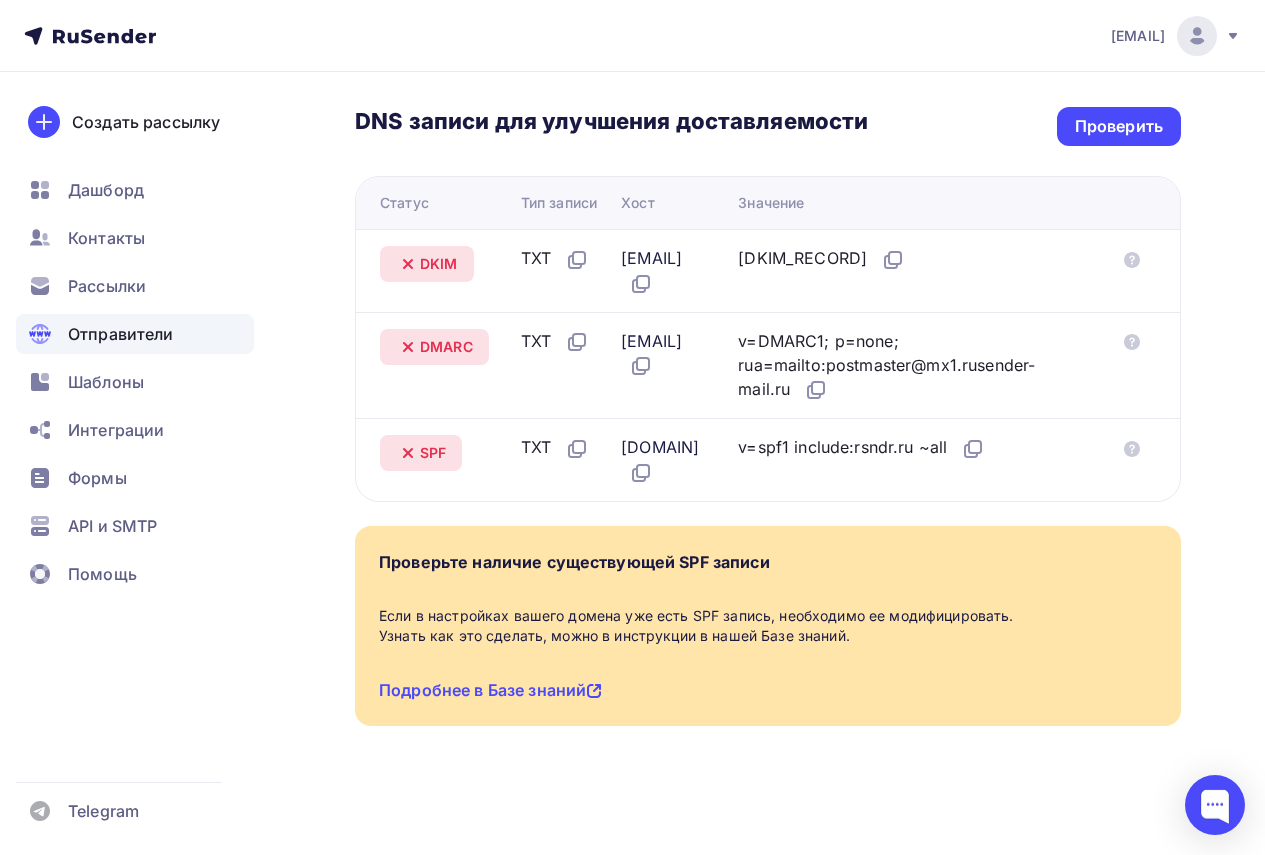 scroll, scrollTop: 575, scrollLeft: 0, axis: vertical 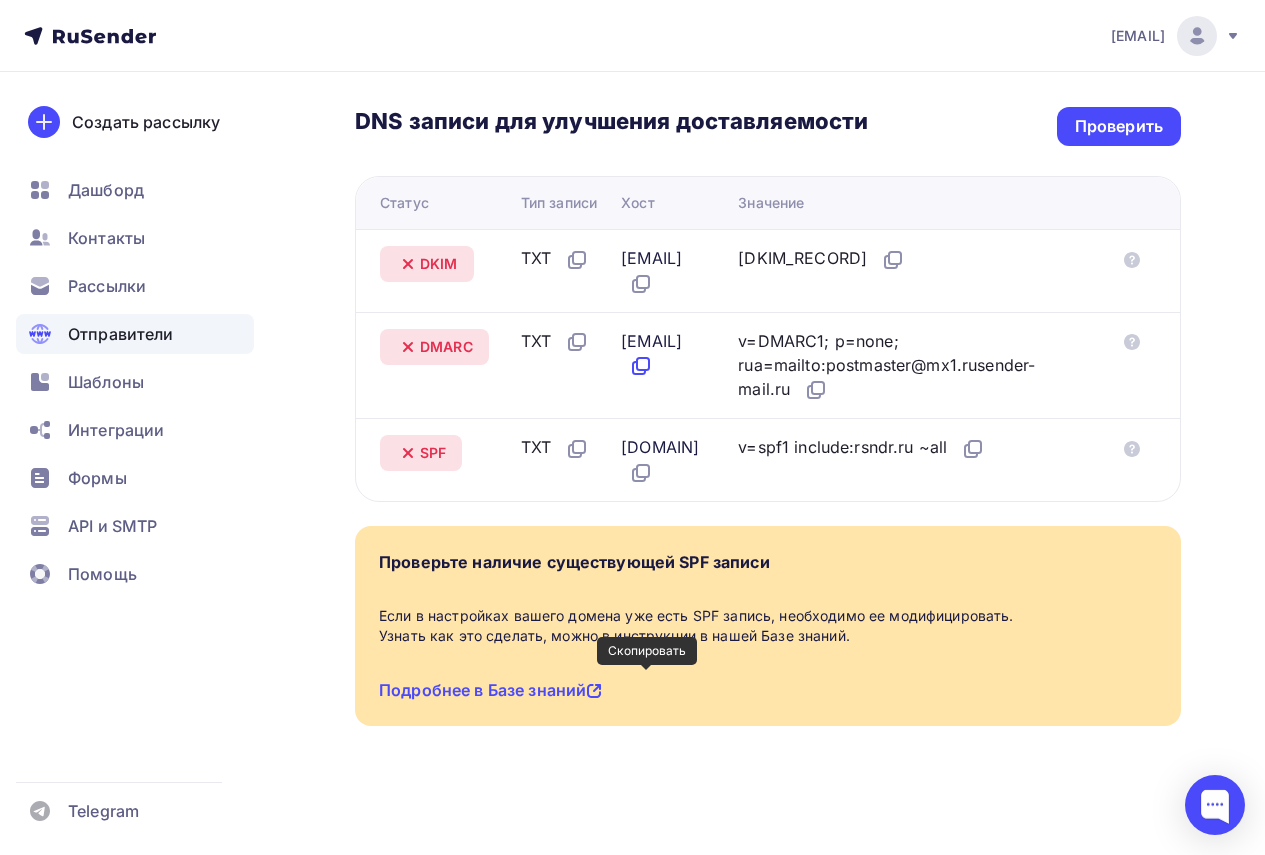 click 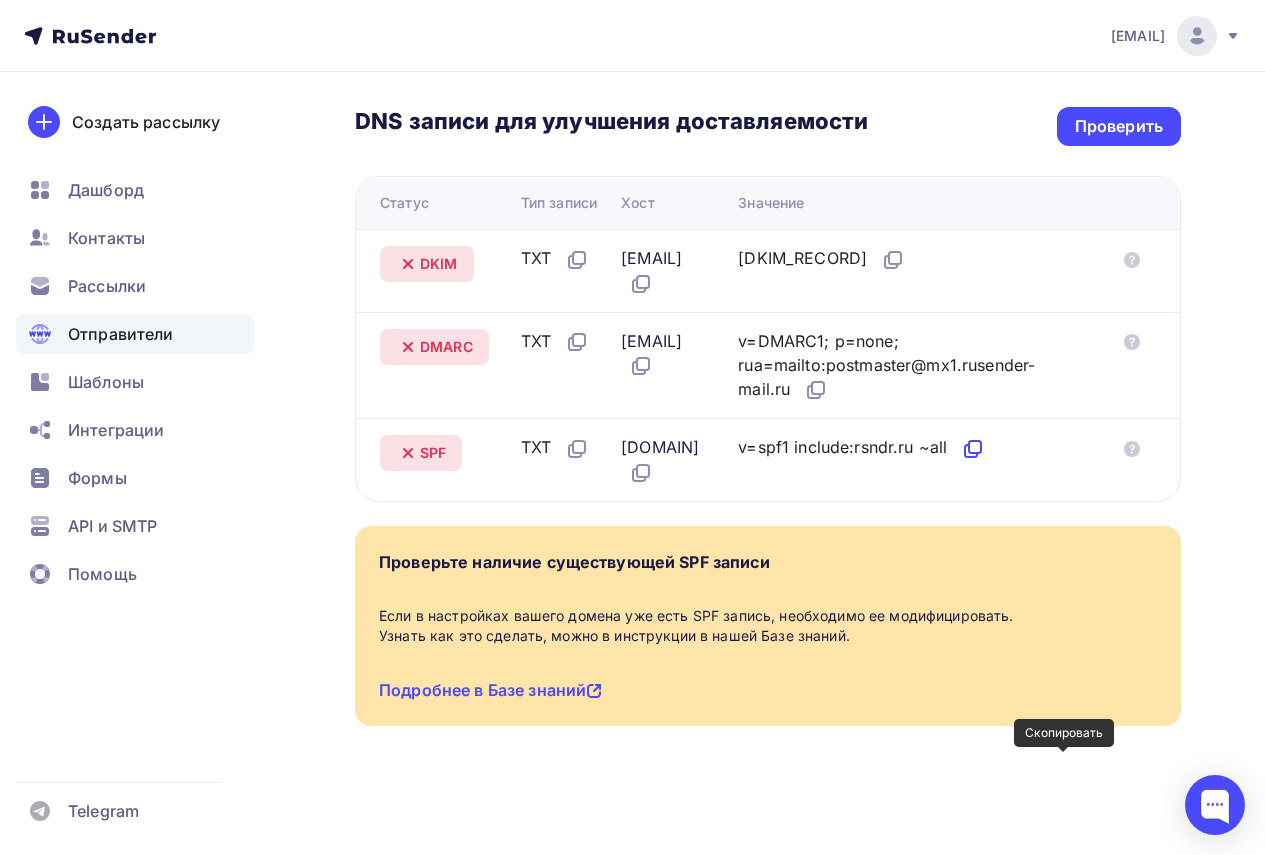 click 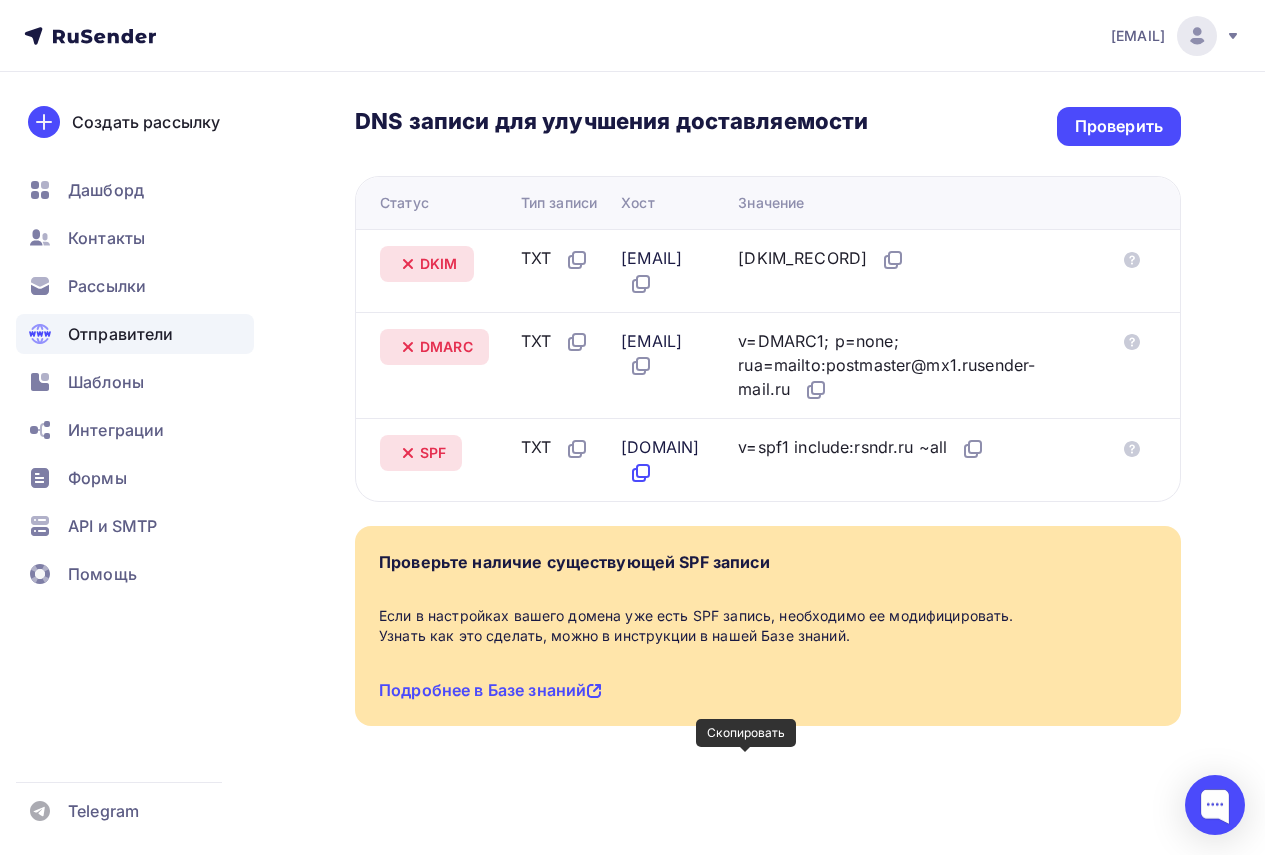 click 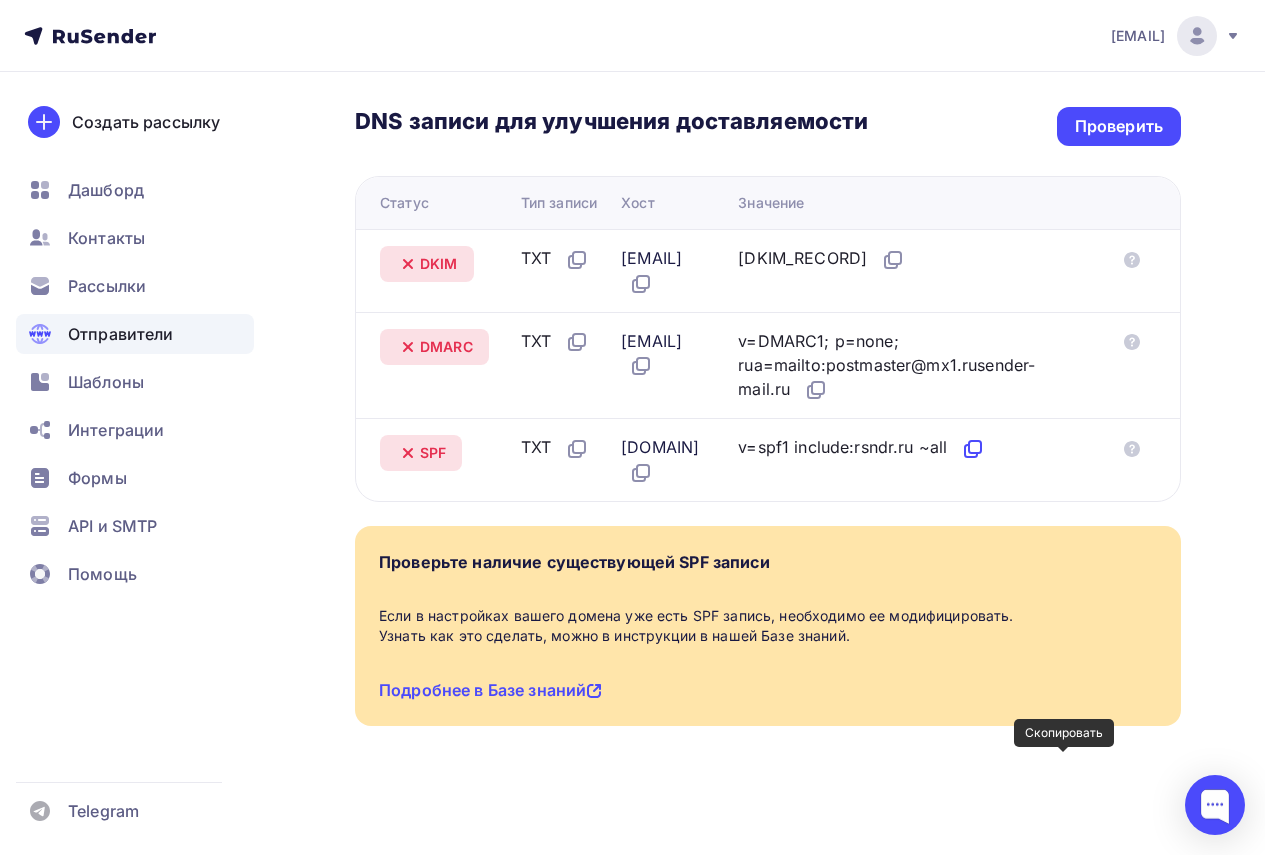 click 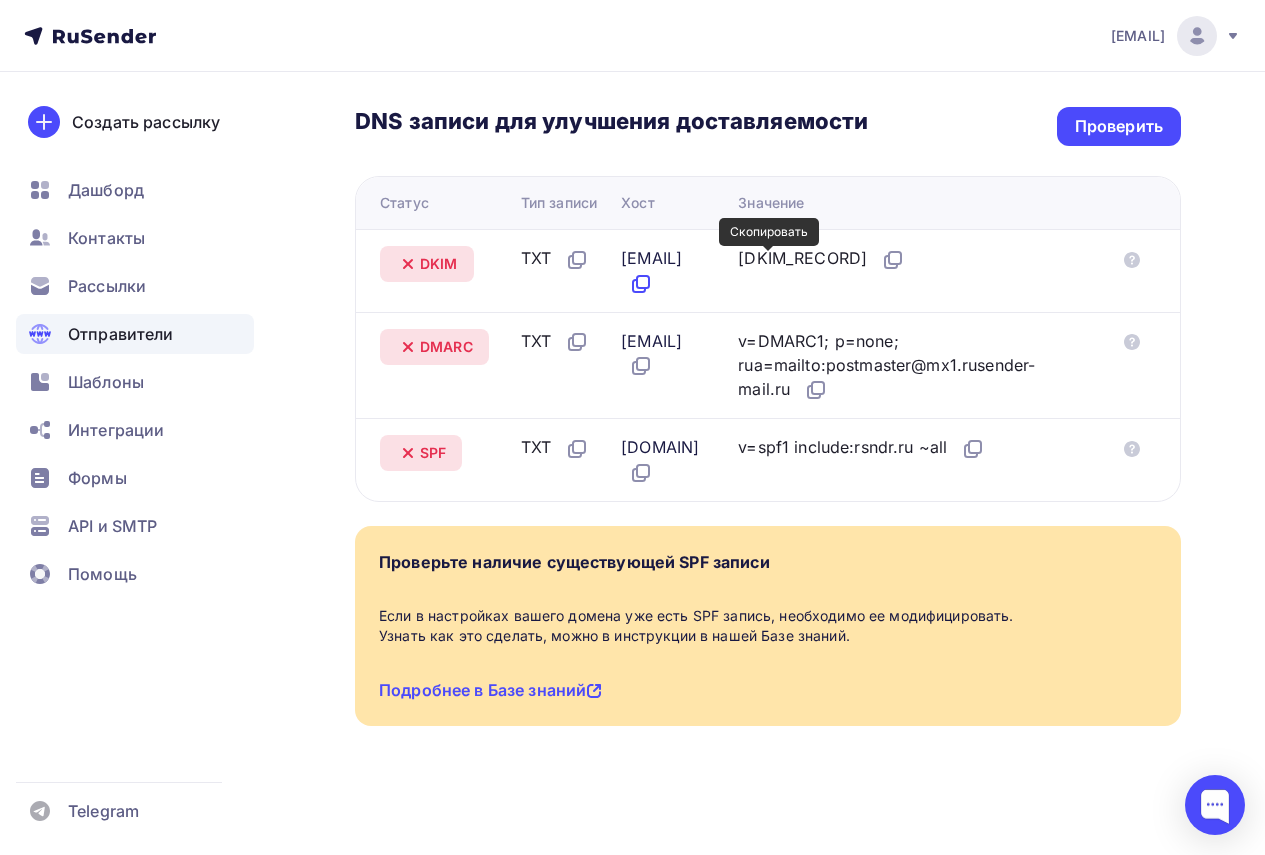 click 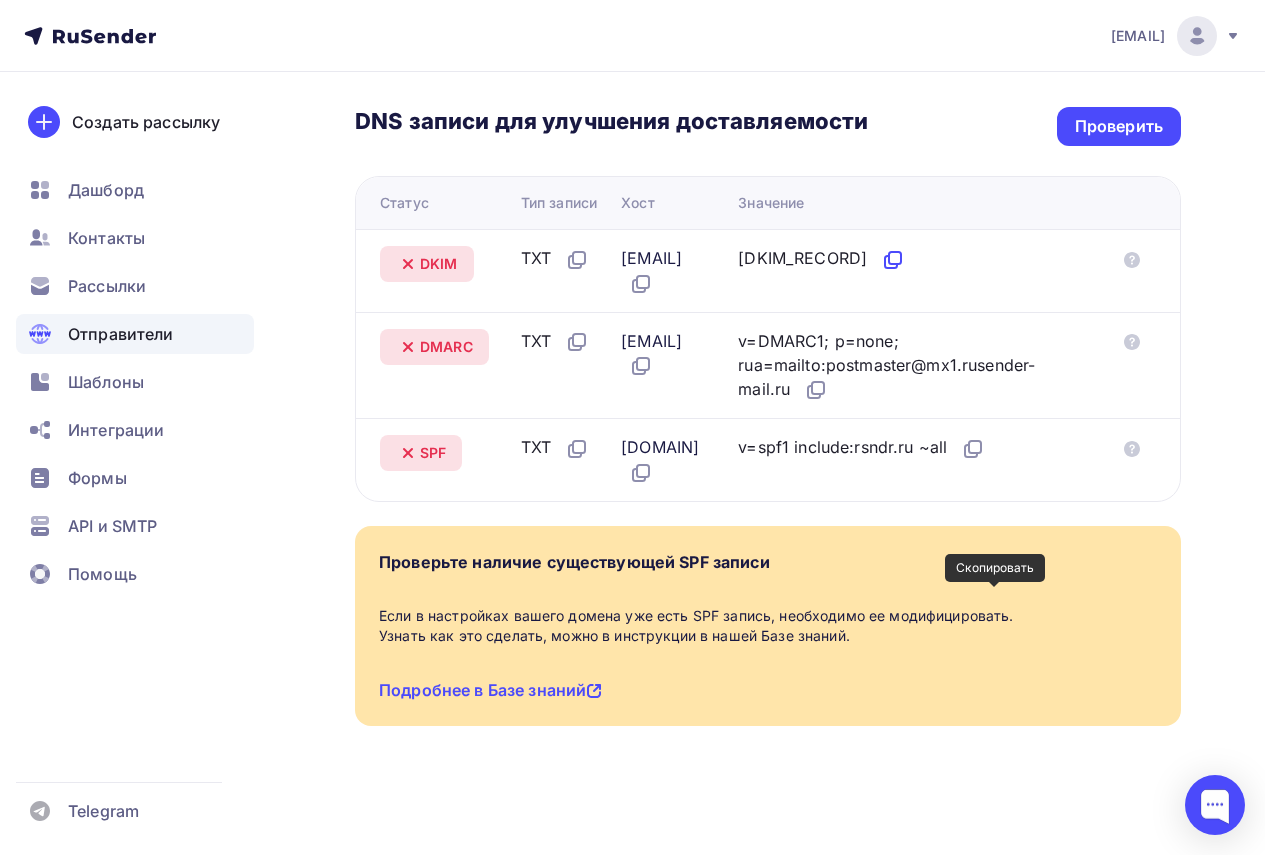 click 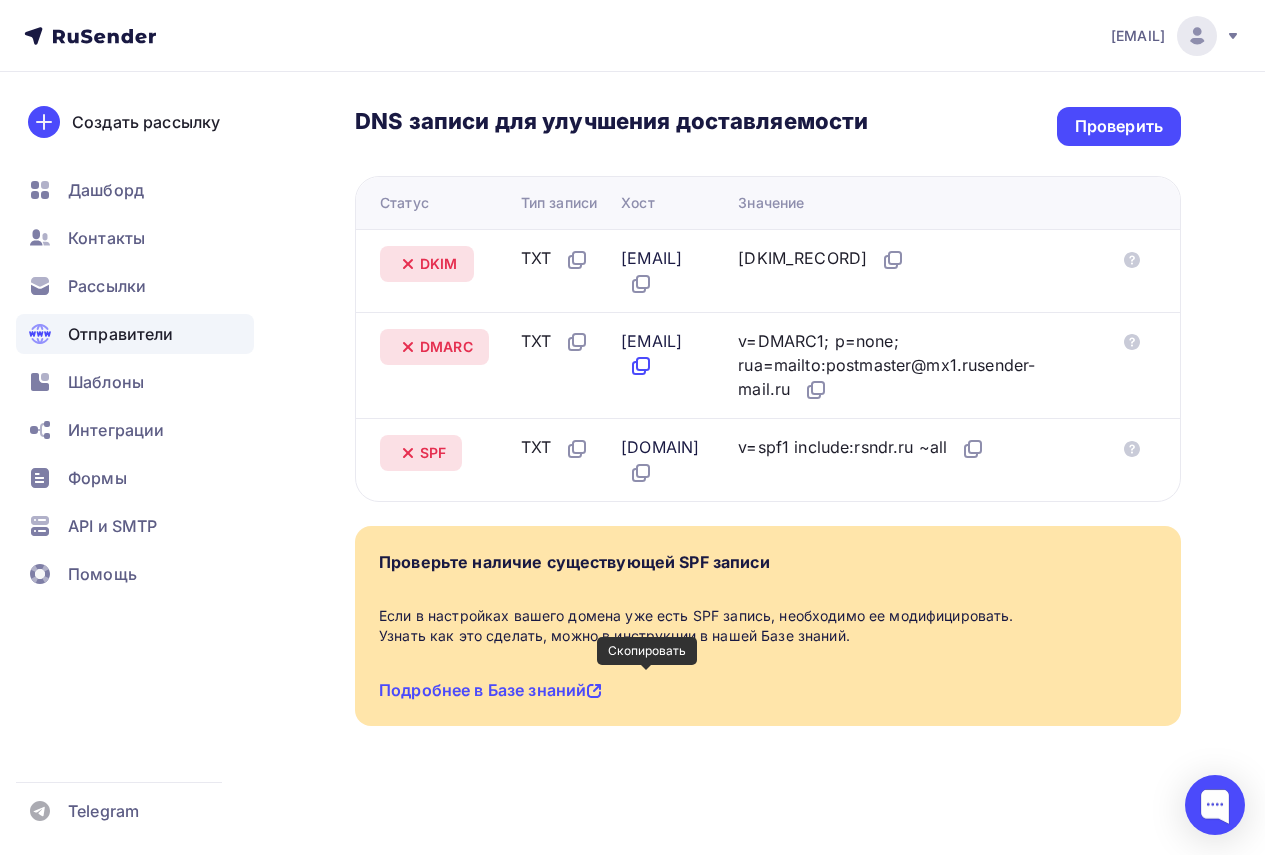 click 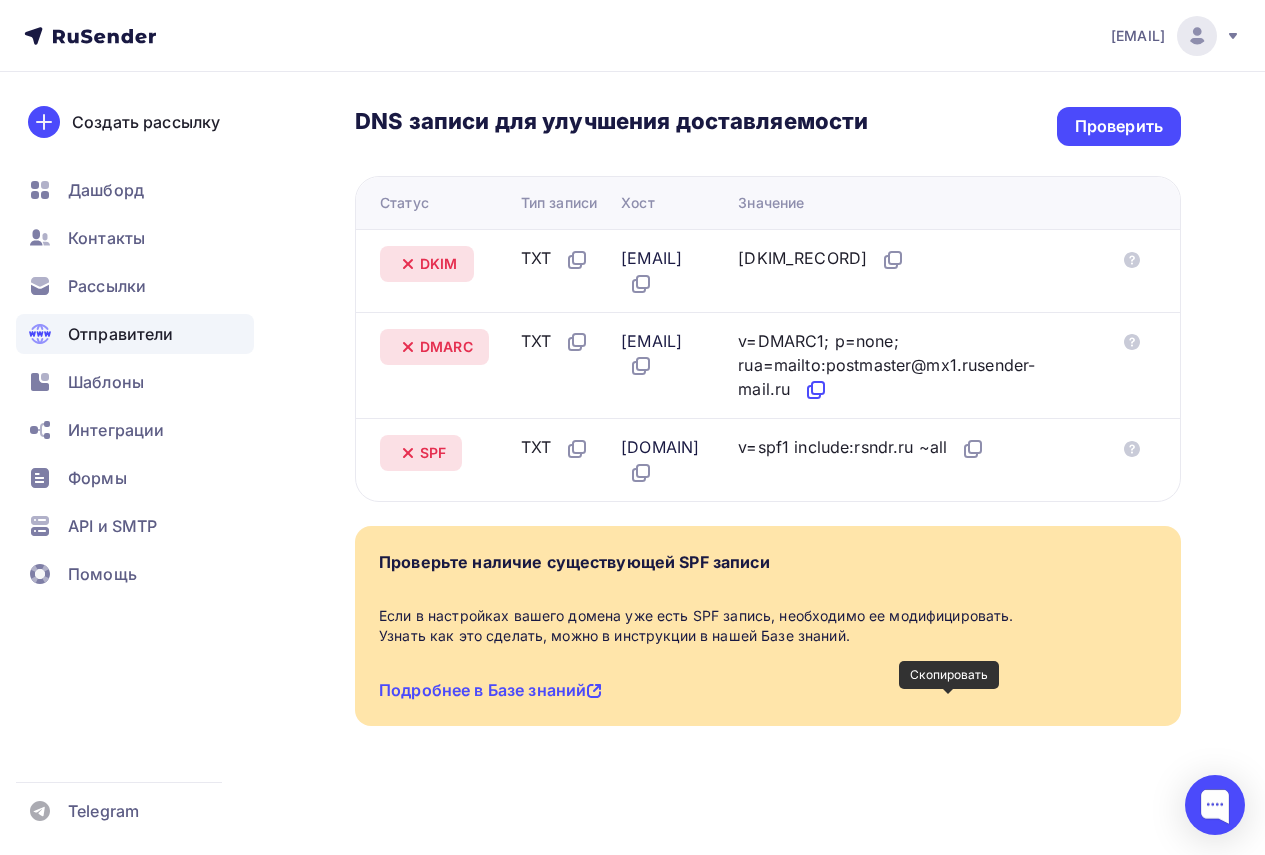 click 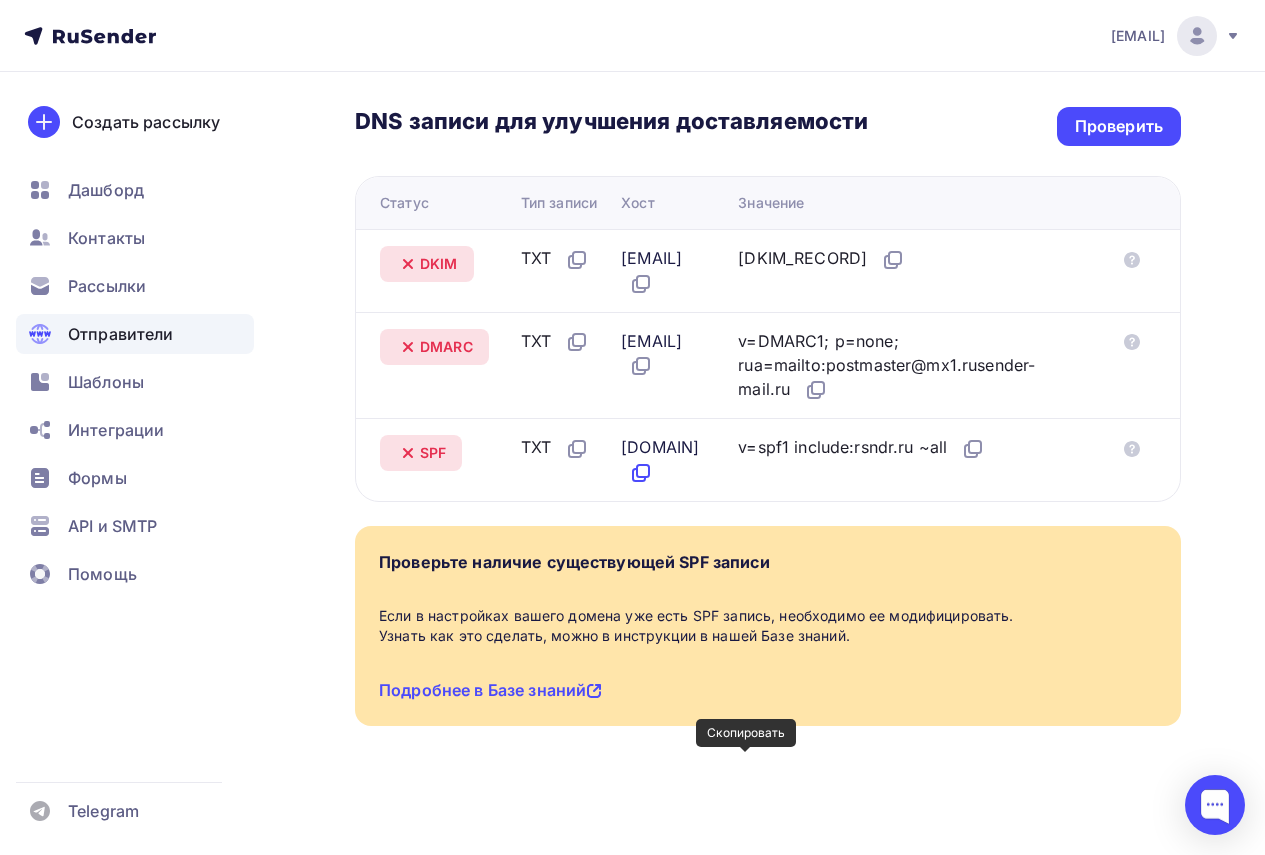 click 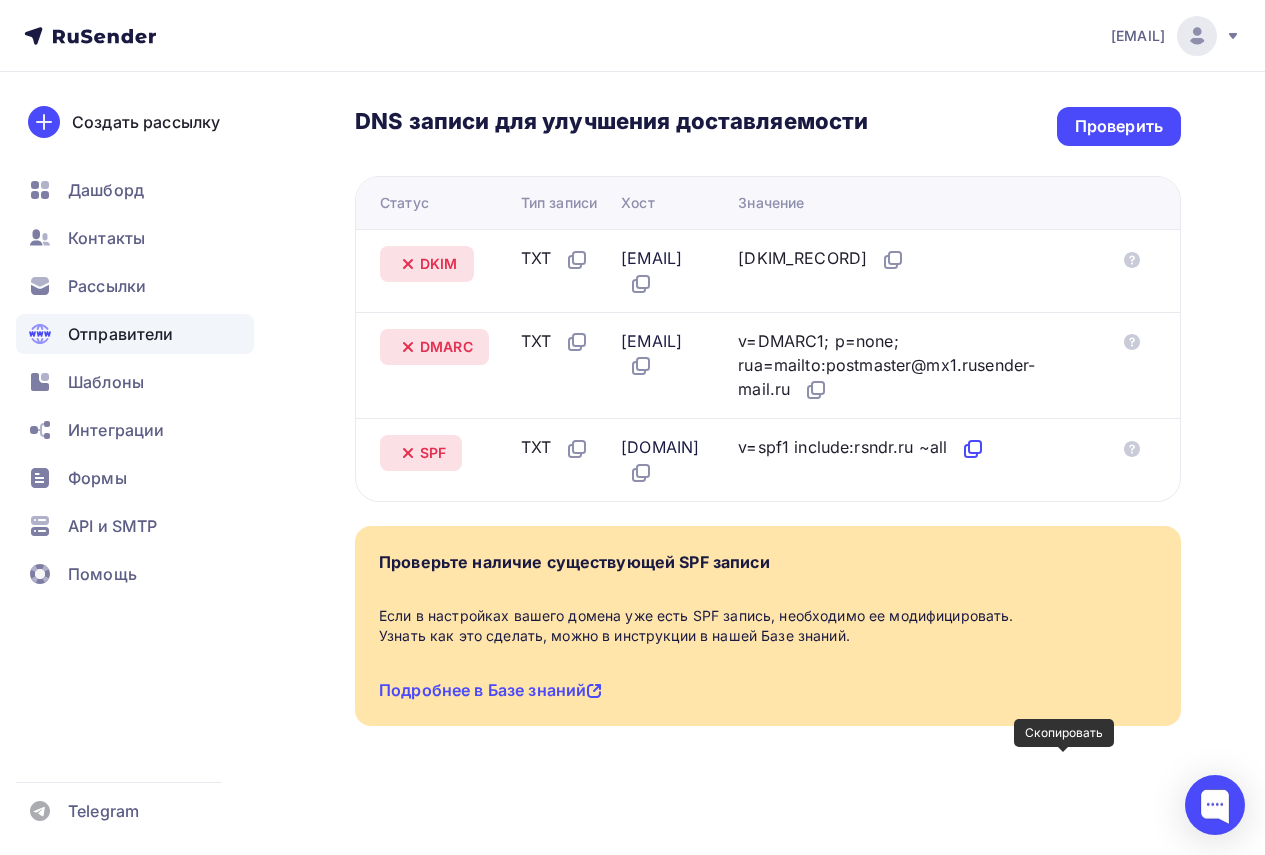 click 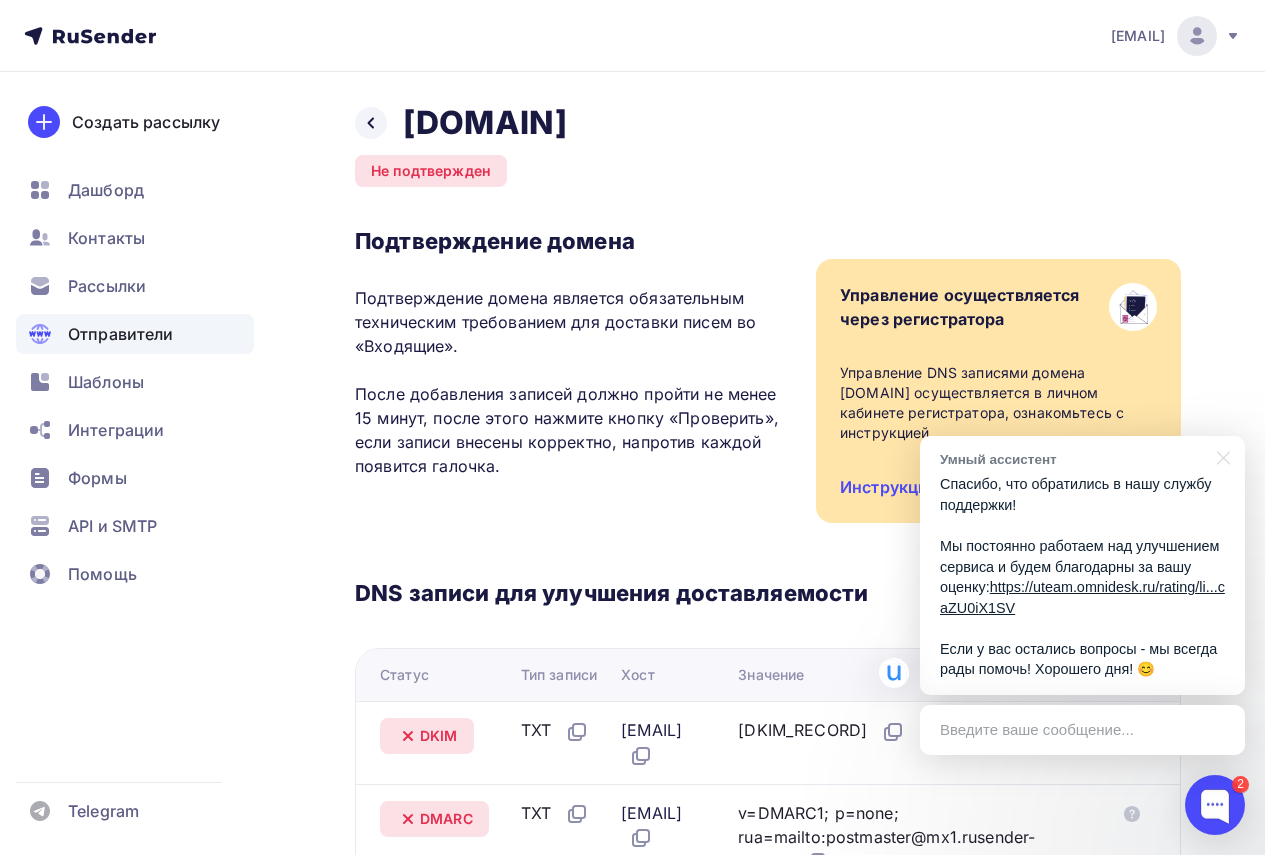 scroll, scrollTop: 0, scrollLeft: 0, axis: both 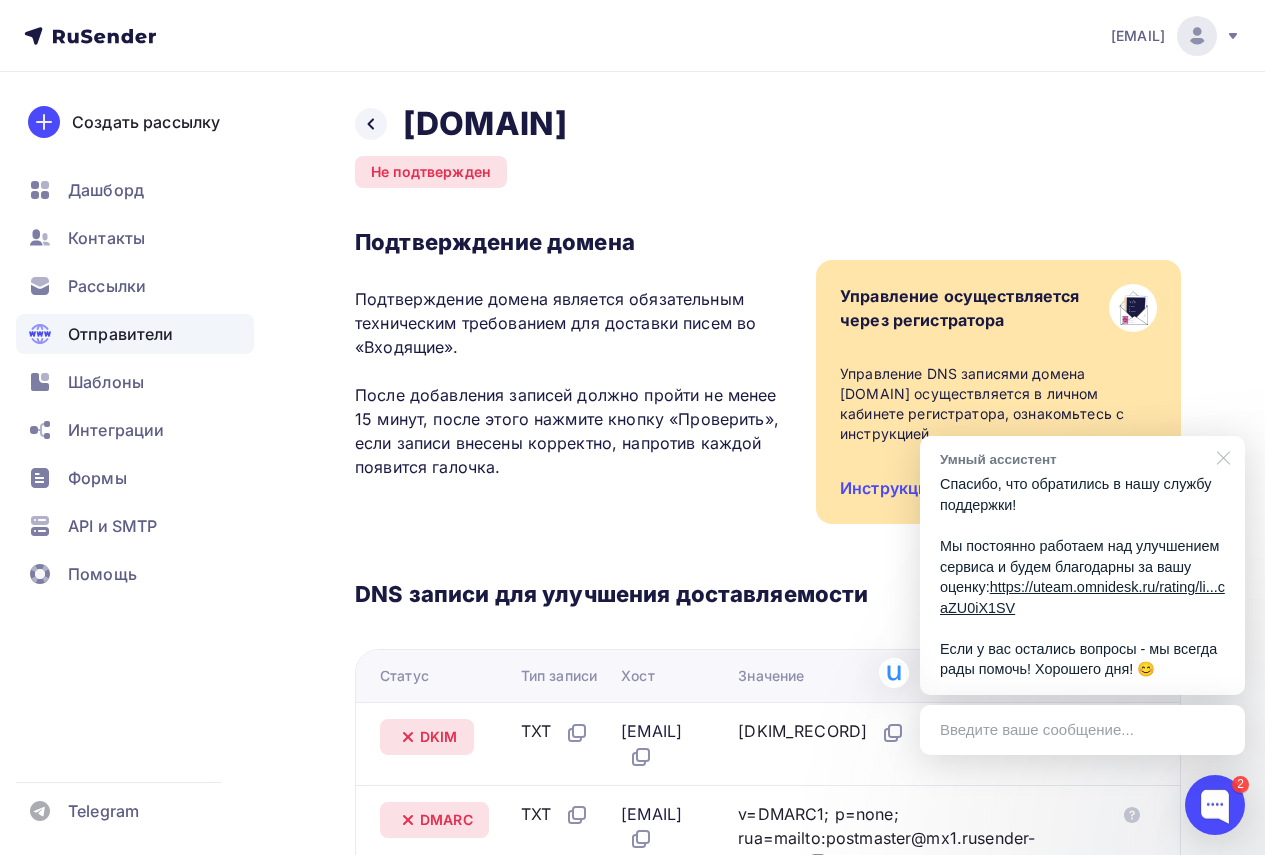 click at bounding box center [1220, 456] 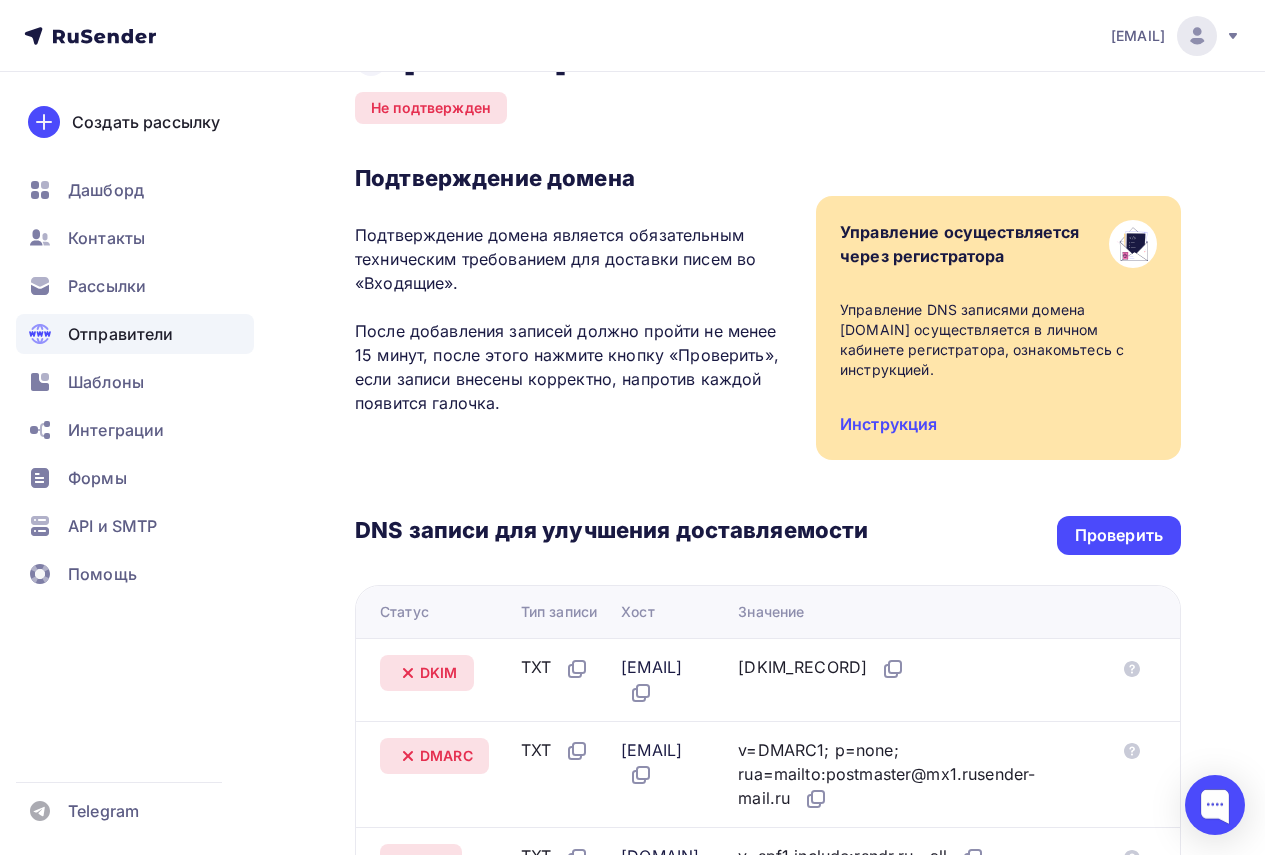 scroll, scrollTop: 100, scrollLeft: 0, axis: vertical 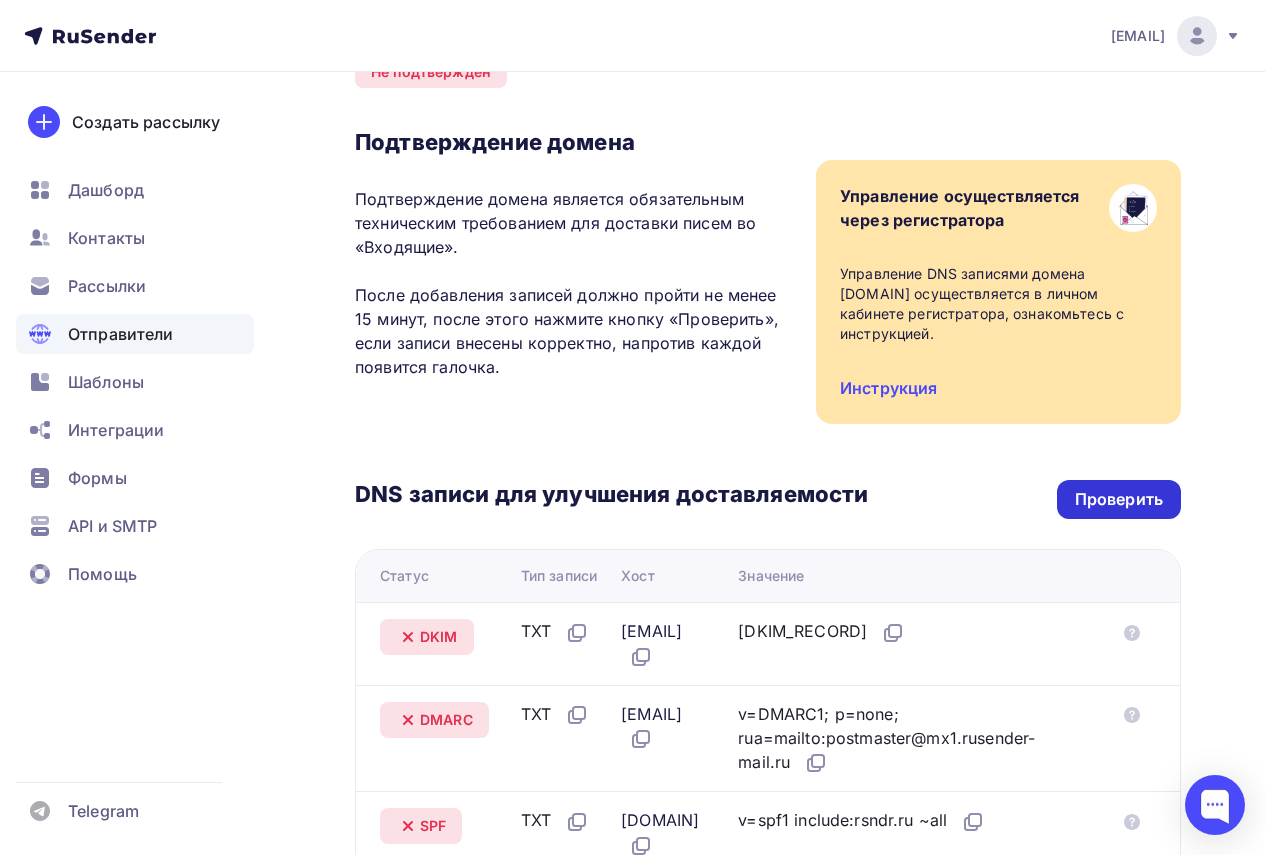 click on "Проверить" at bounding box center (1119, 499) 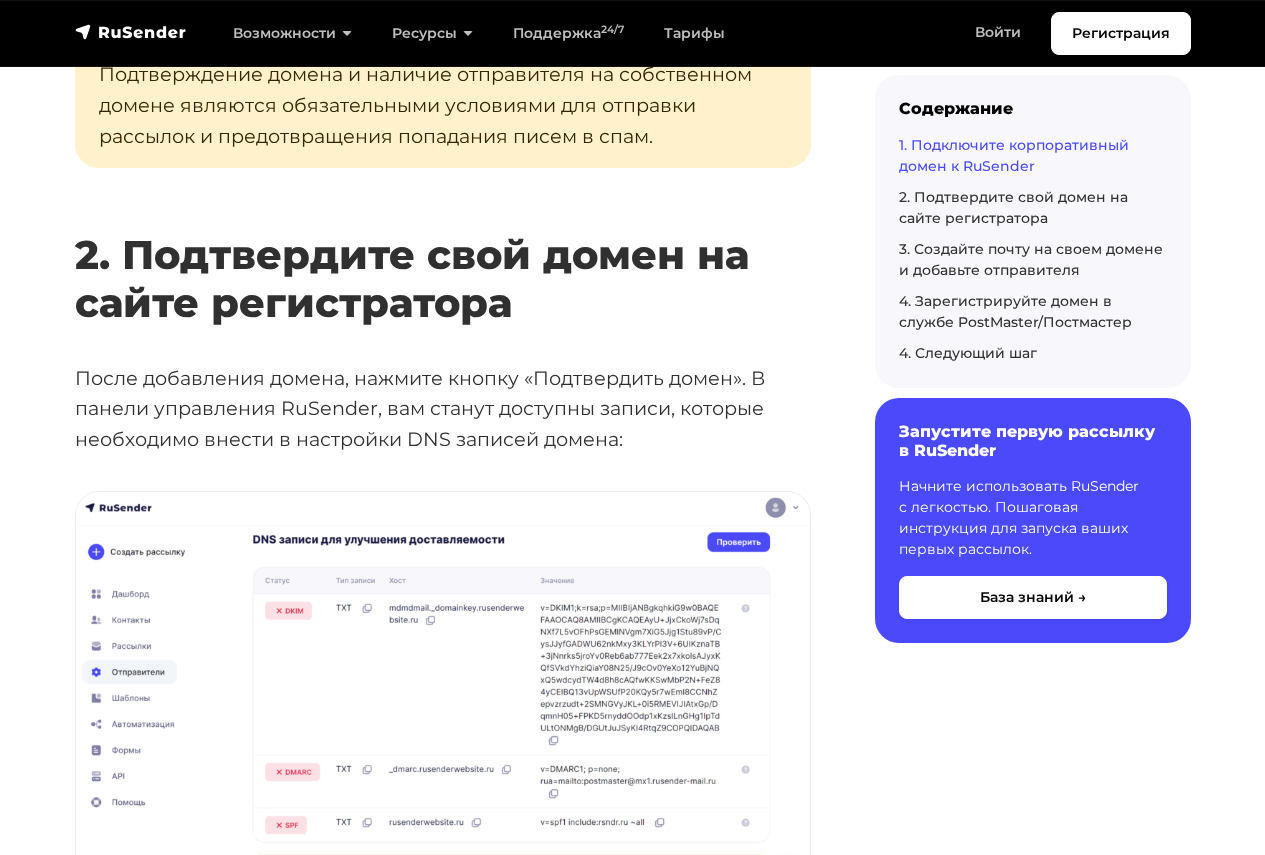 scroll, scrollTop: 2300, scrollLeft: 0, axis: vertical 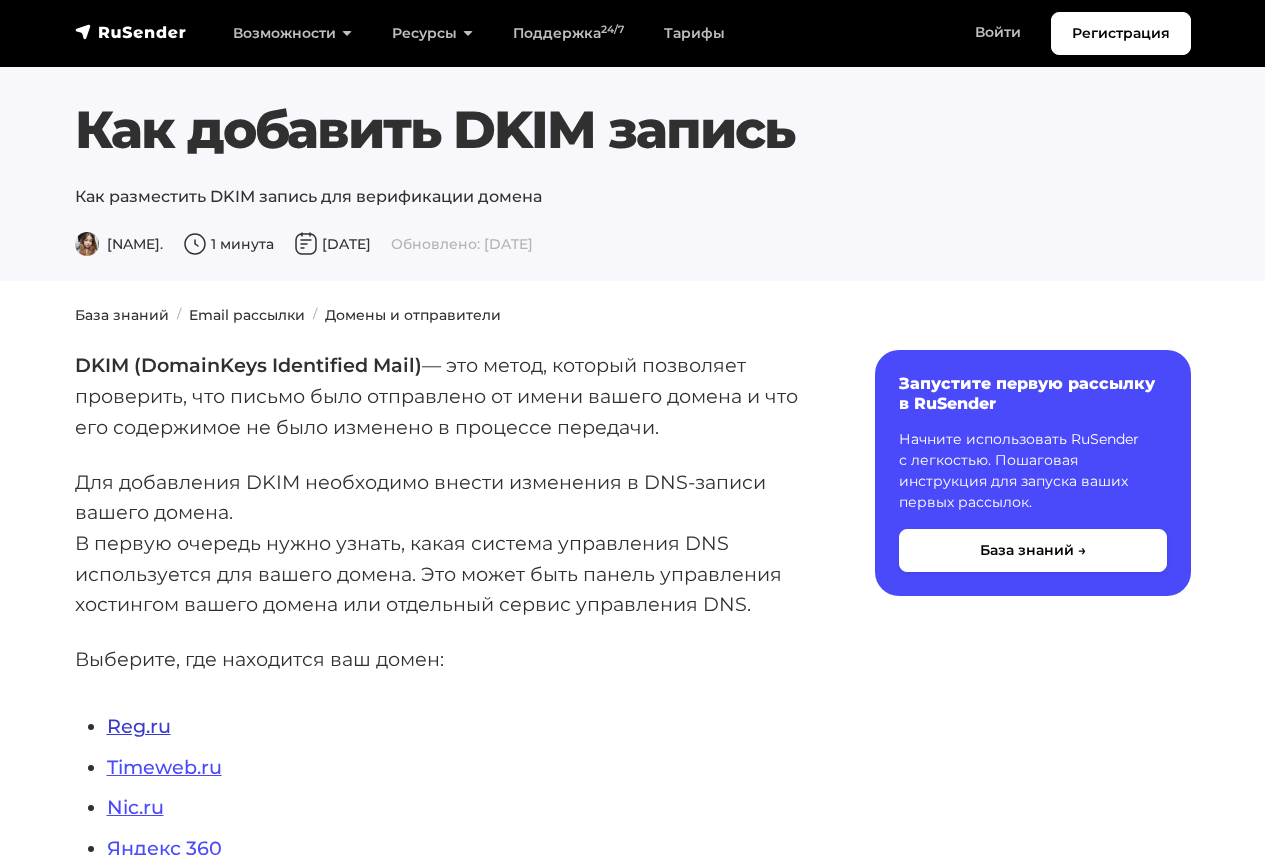 click on "Reg.ru" at bounding box center [139, 726] 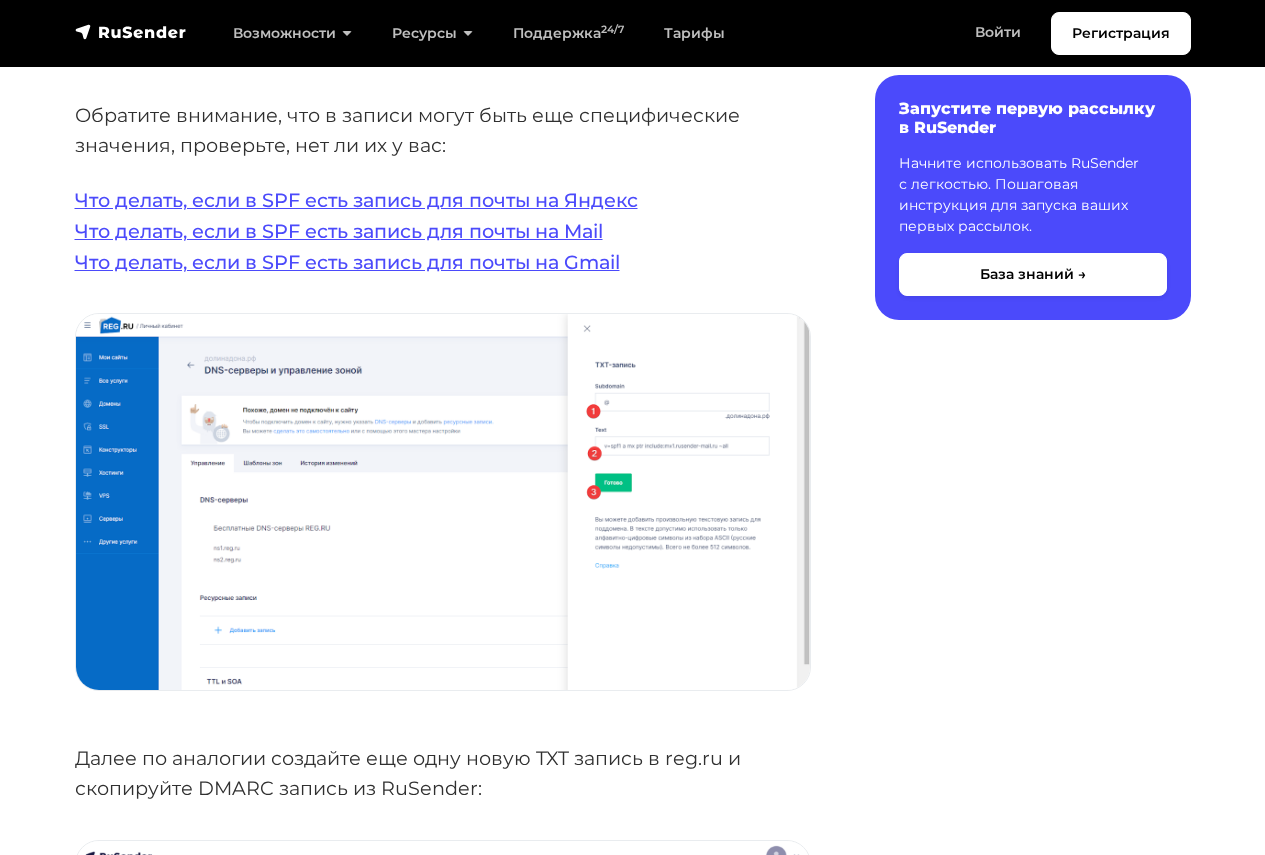 scroll, scrollTop: 3800, scrollLeft: 0, axis: vertical 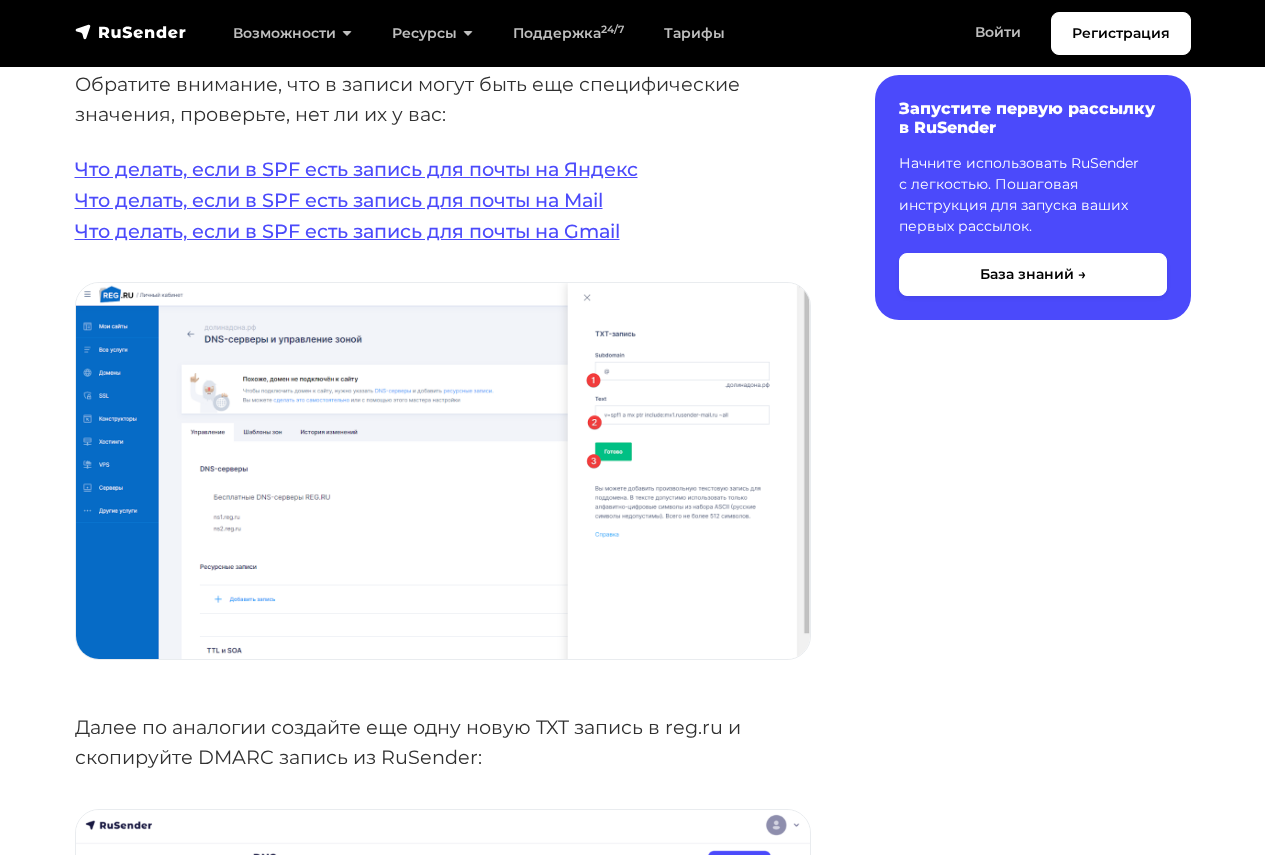 click at bounding box center [443, 470] 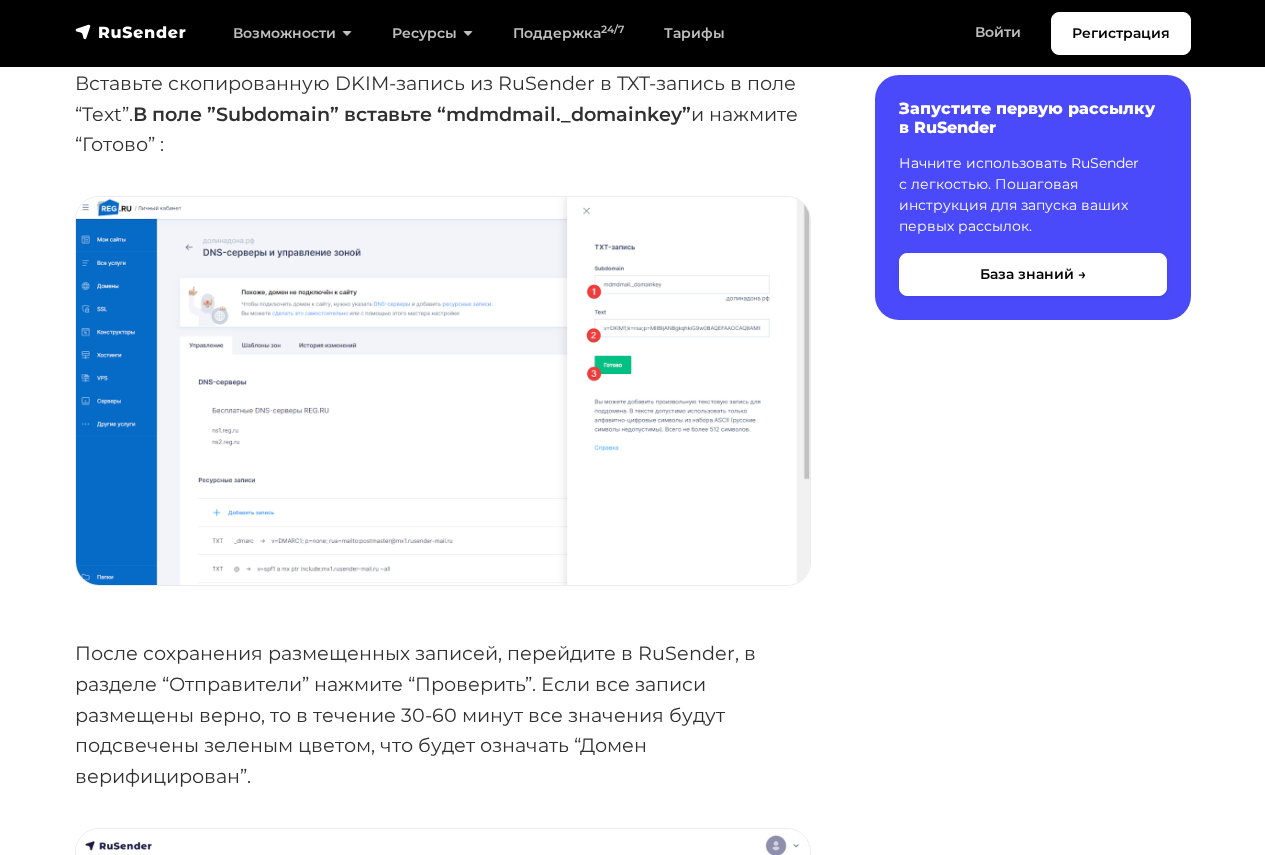 scroll, scrollTop: 6000, scrollLeft: 0, axis: vertical 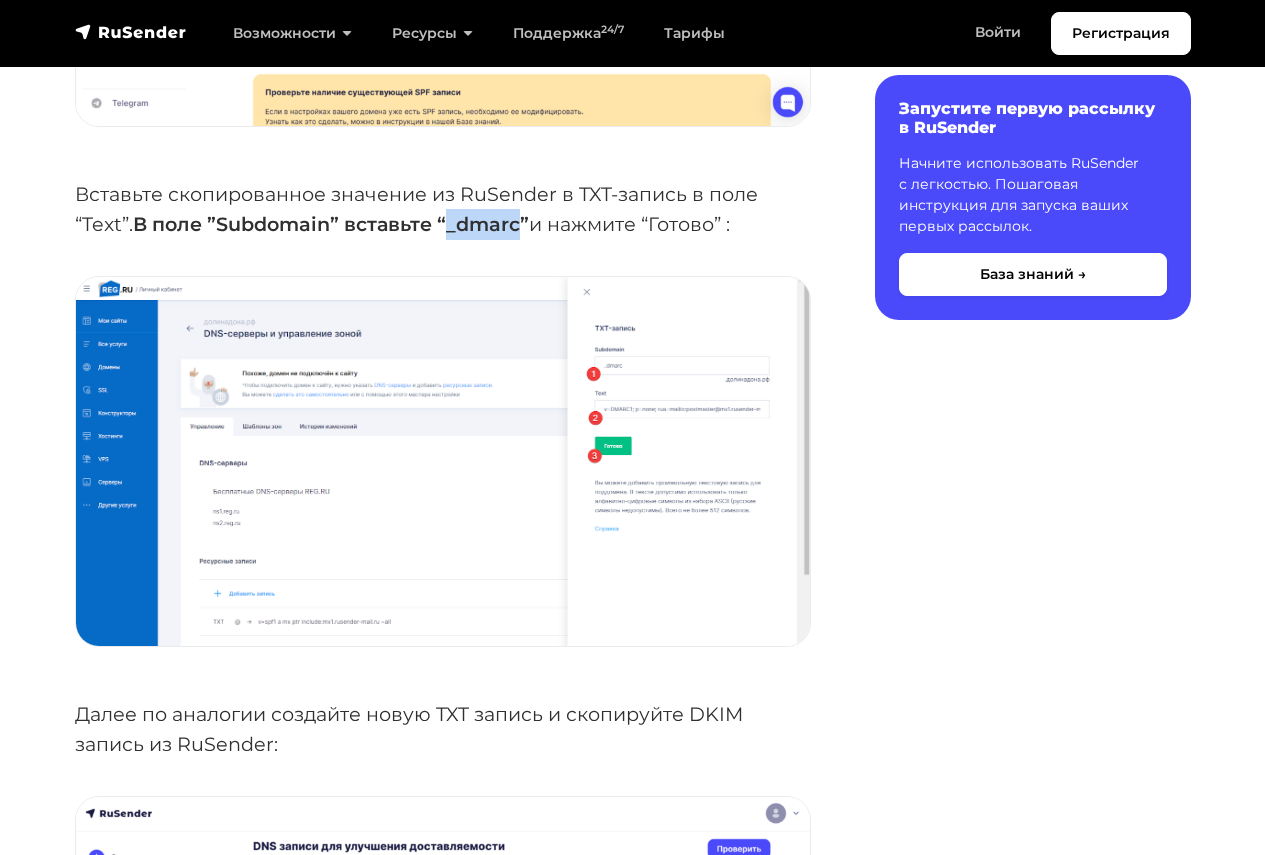 drag, startPoint x: 452, startPoint y: 224, endPoint x: 523, endPoint y: 220, distance: 71.11259 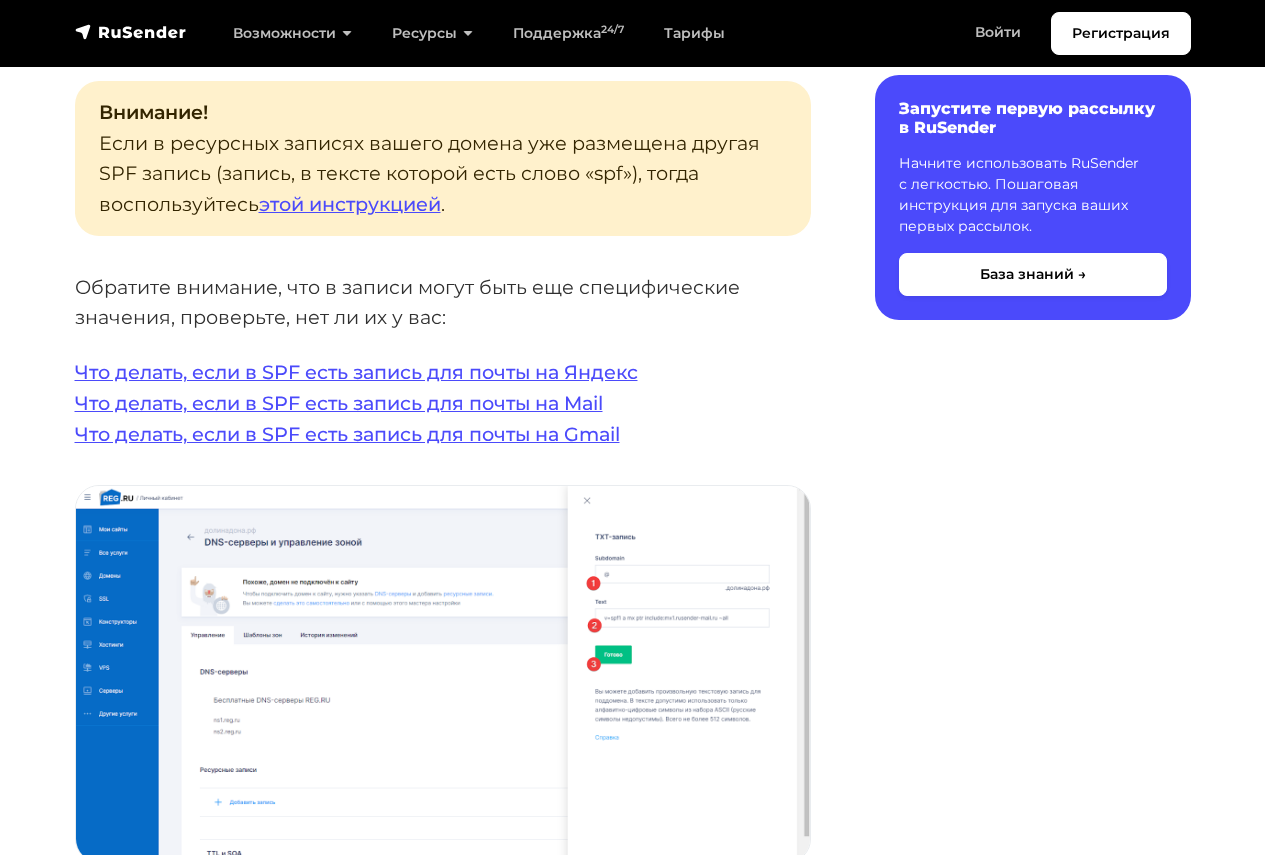 scroll, scrollTop: 3700, scrollLeft: 0, axis: vertical 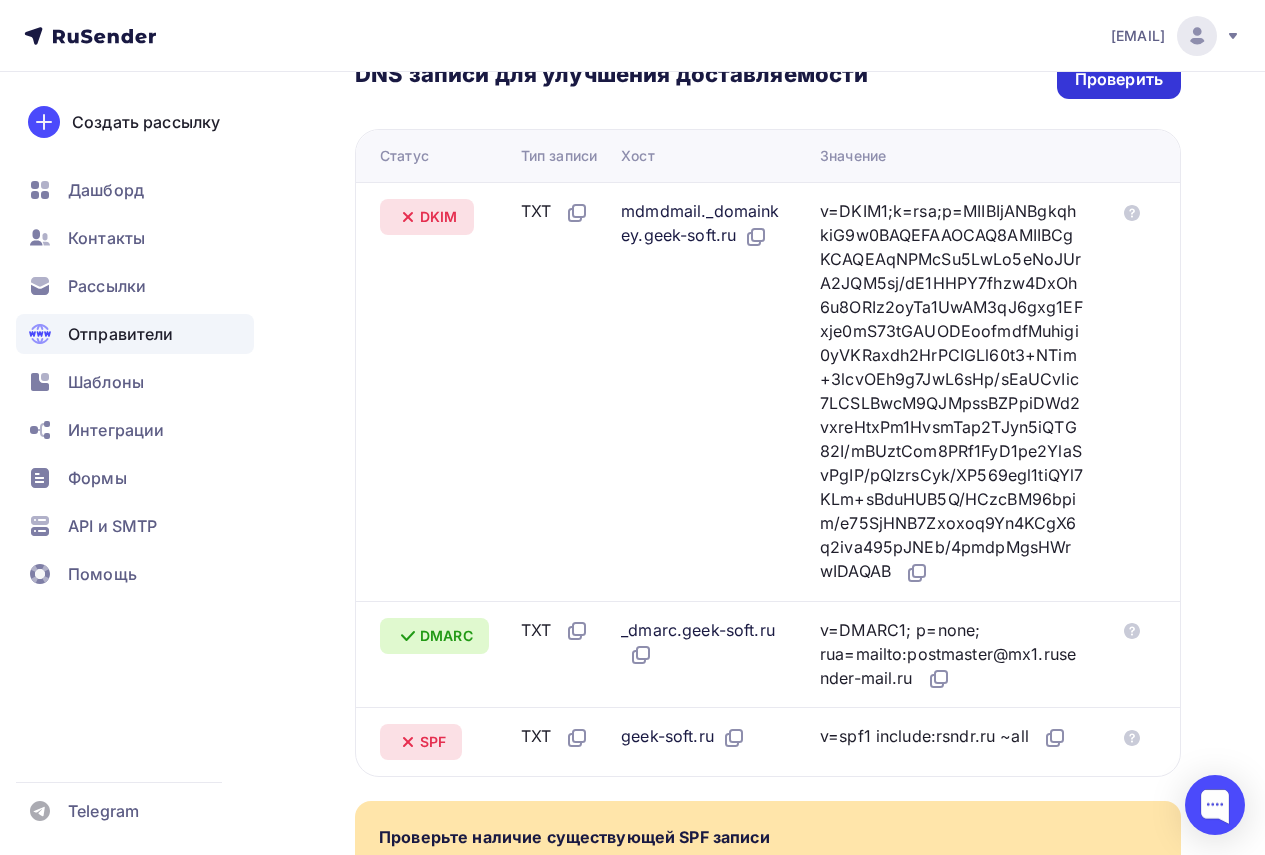 click on "Проверить" at bounding box center [1119, 79] 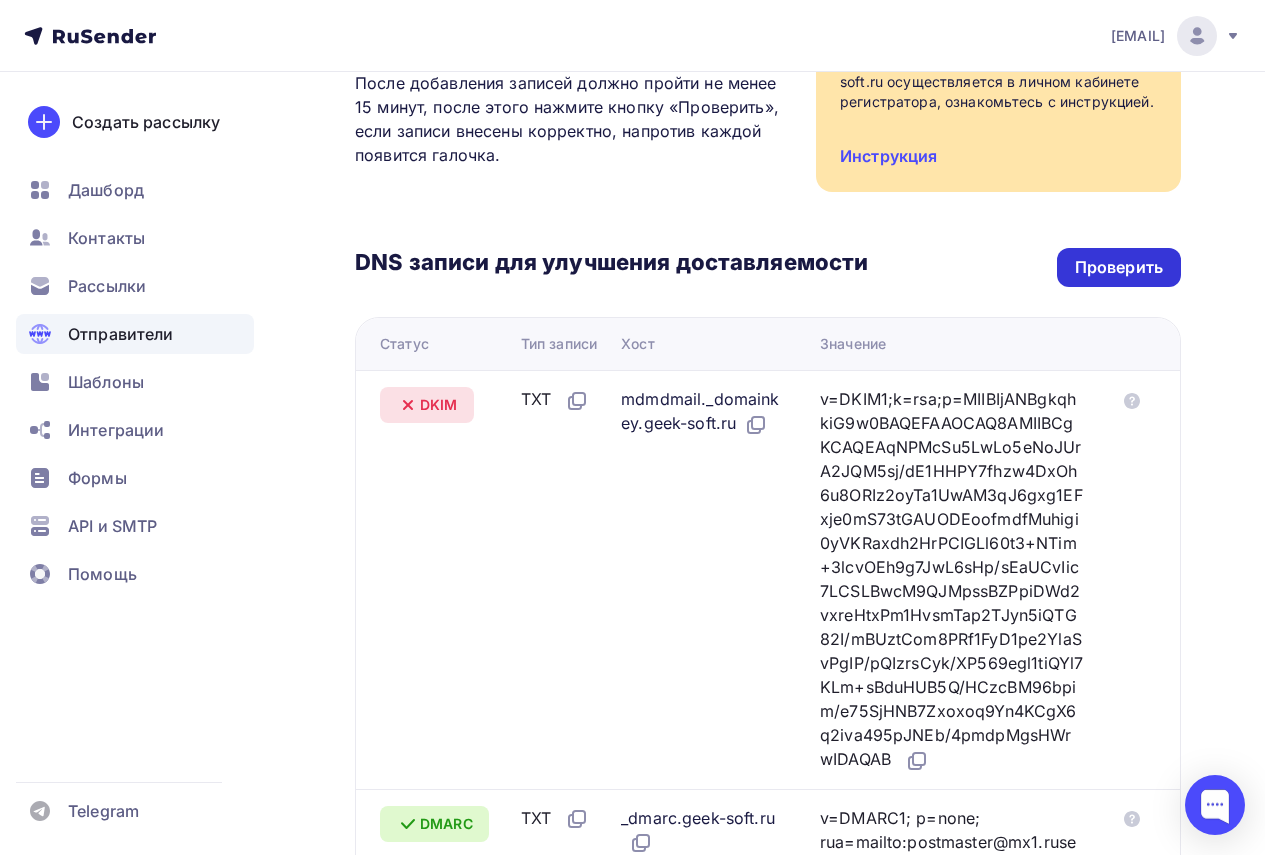 scroll, scrollTop: 300, scrollLeft: 0, axis: vertical 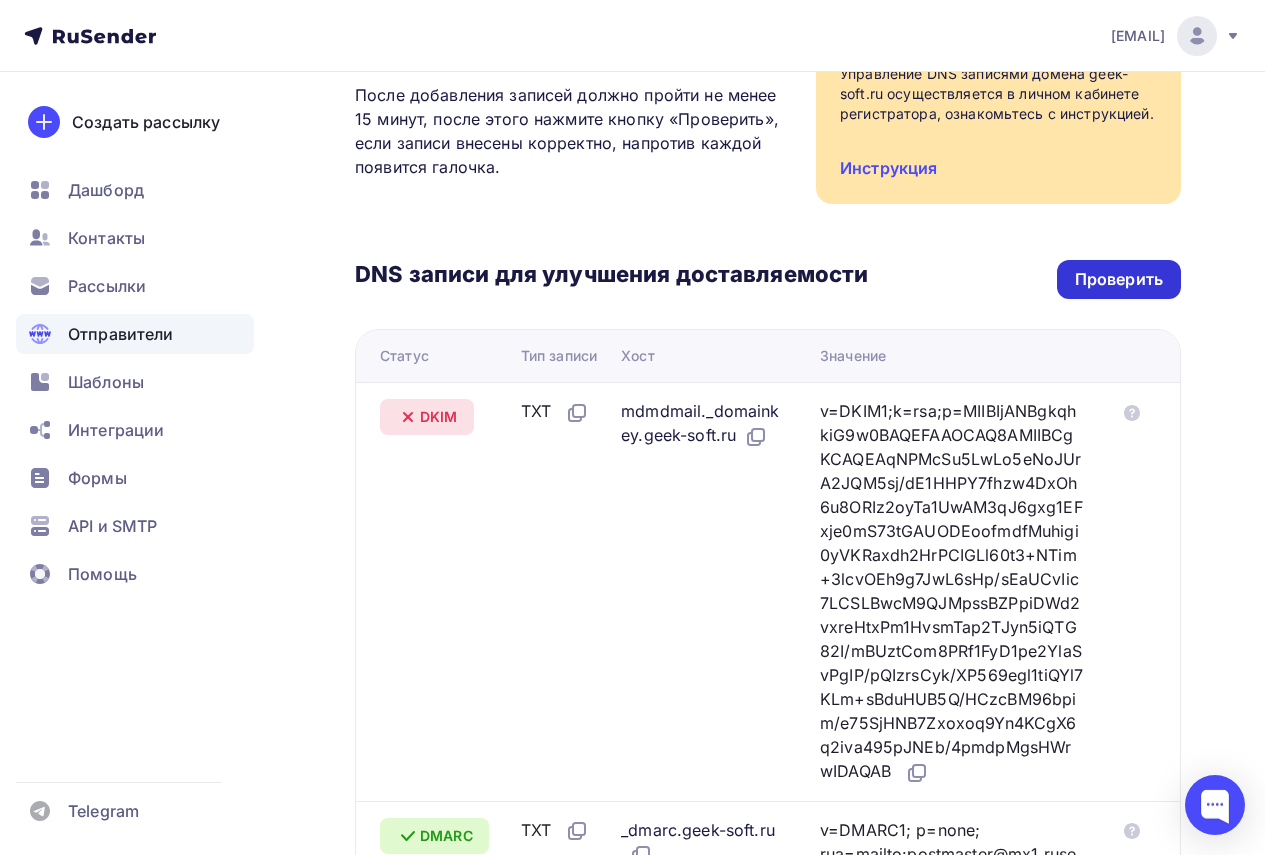 click on "Проверить" at bounding box center [1119, 279] 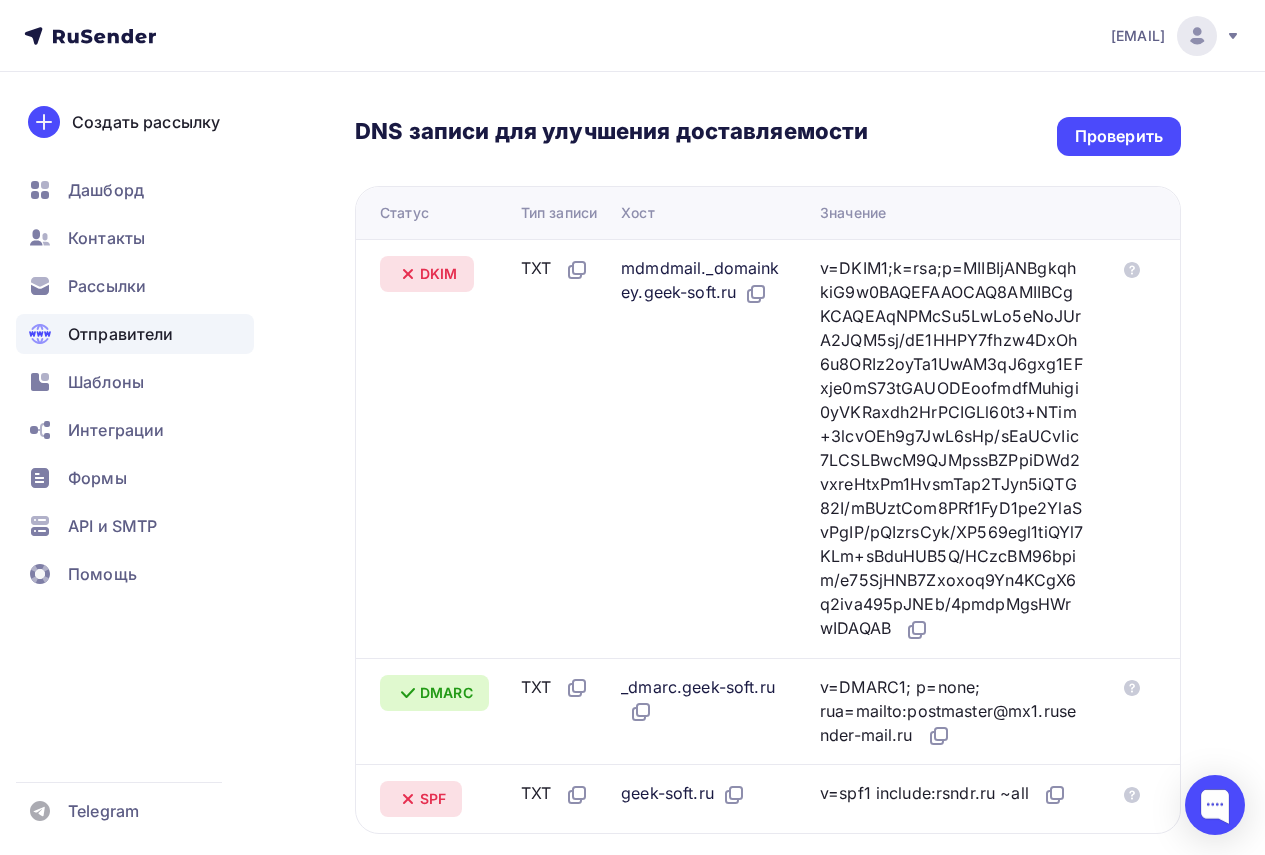 scroll, scrollTop: 200, scrollLeft: 0, axis: vertical 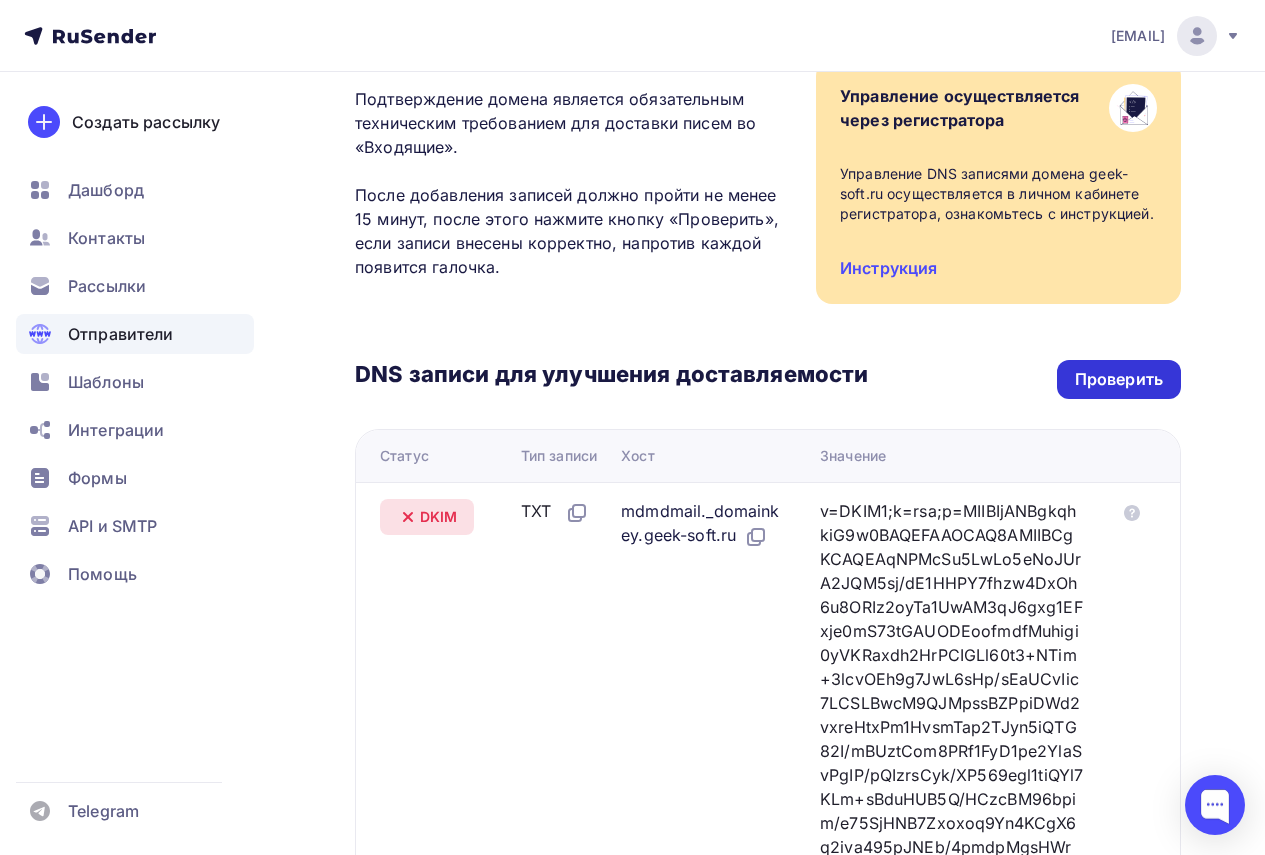 click on "Проверить" at bounding box center (1119, 379) 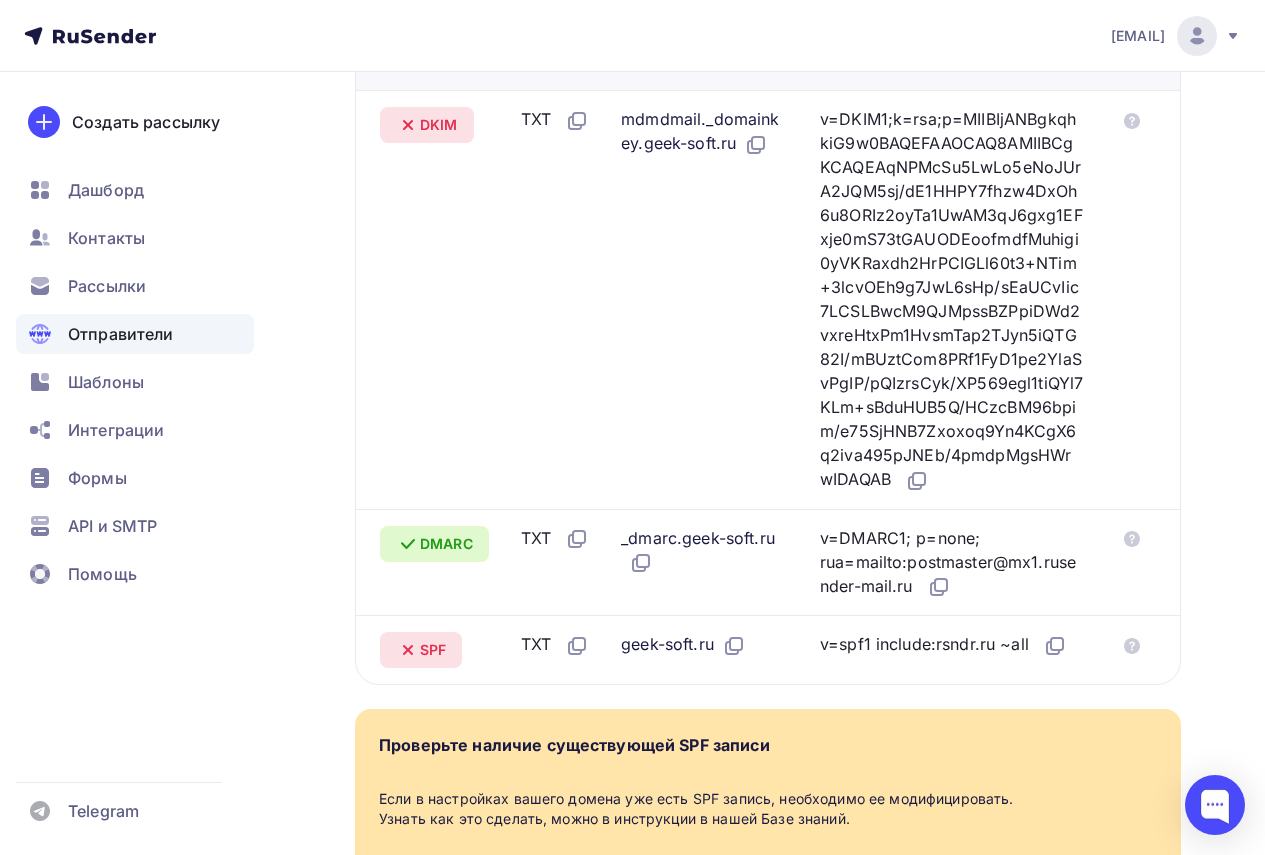 scroll, scrollTop: 600, scrollLeft: 0, axis: vertical 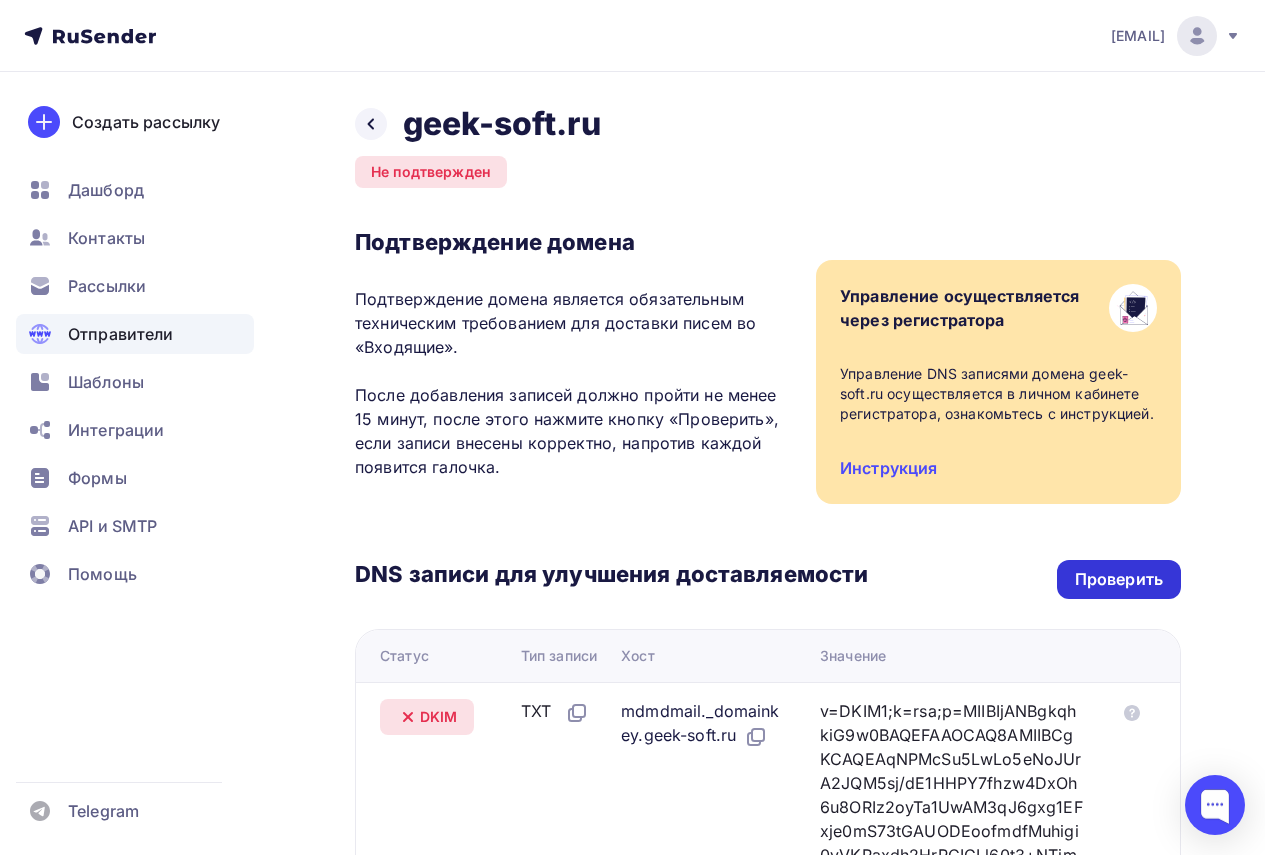 click on "Проверить" at bounding box center [1119, 579] 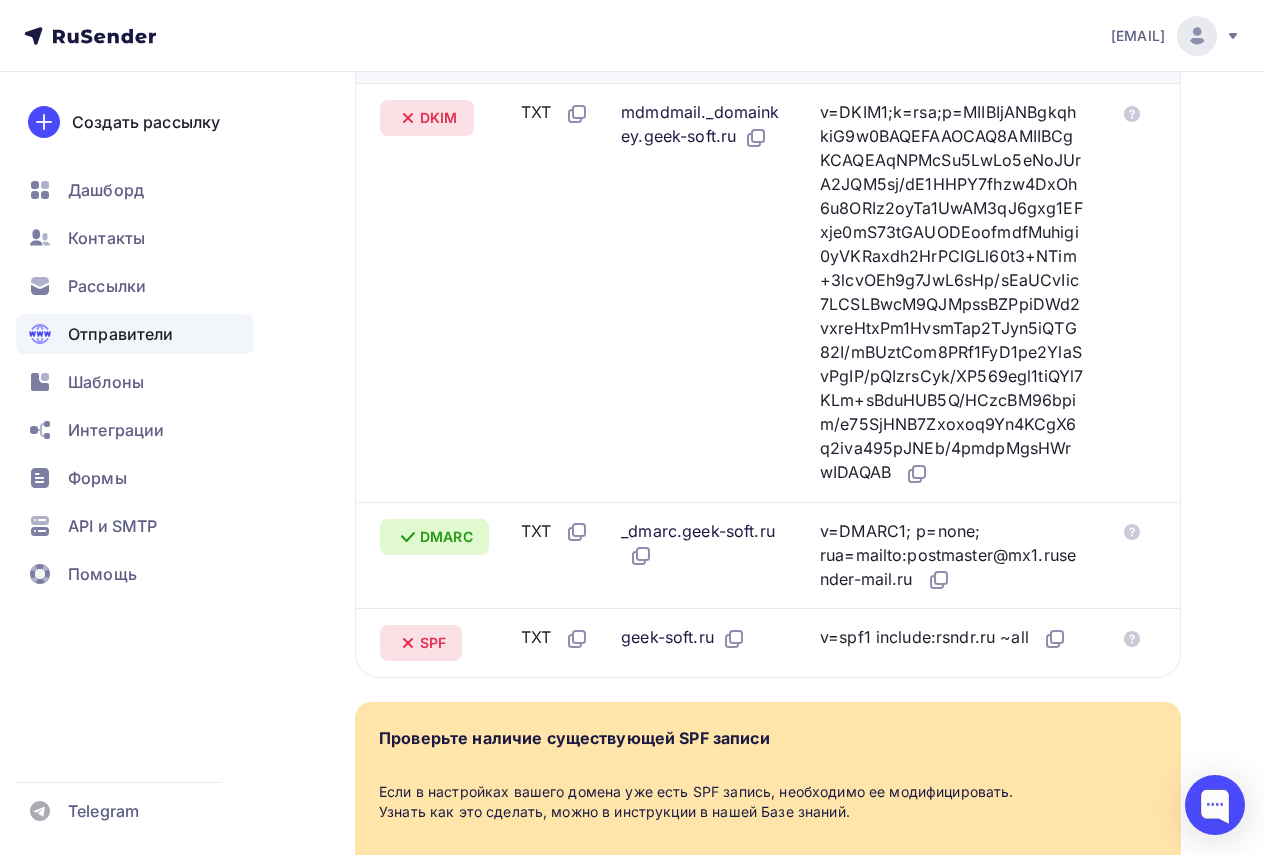 scroll, scrollTop: 600, scrollLeft: 0, axis: vertical 